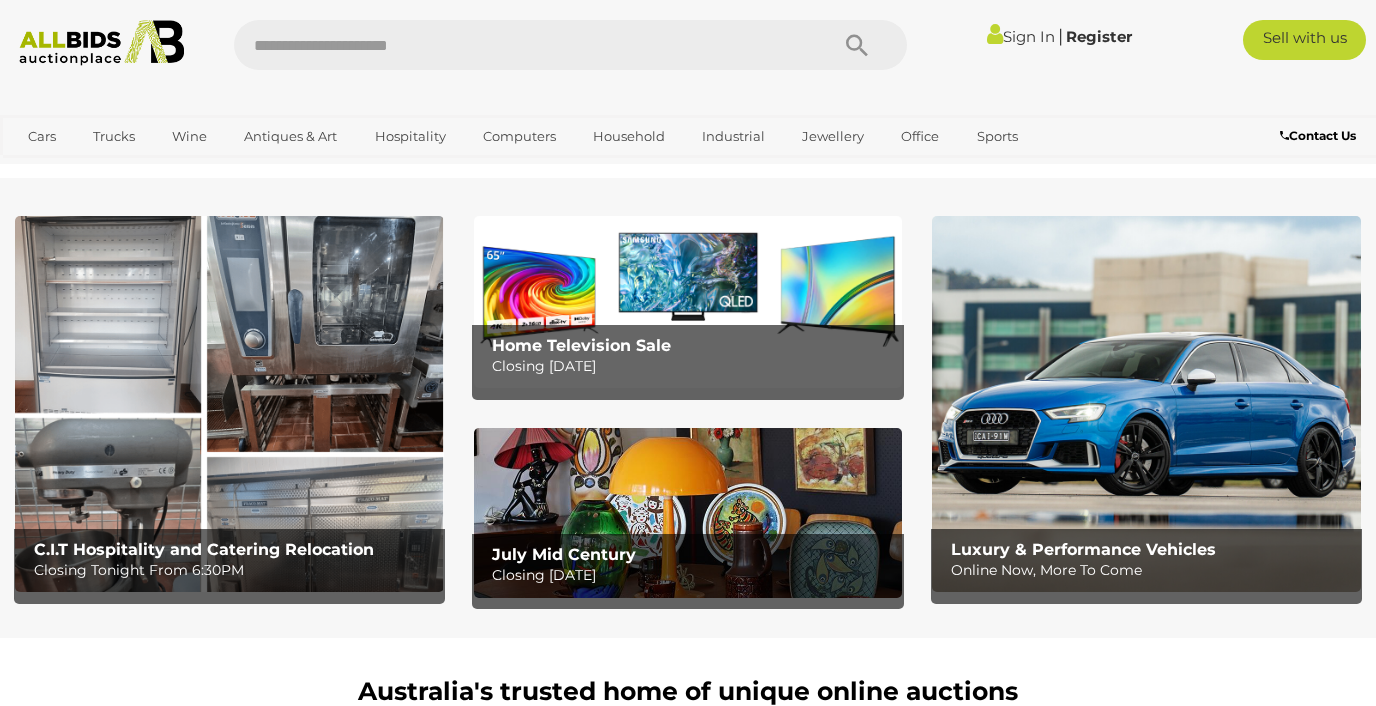 scroll, scrollTop: 0, scrollLeft: 0, axis: both 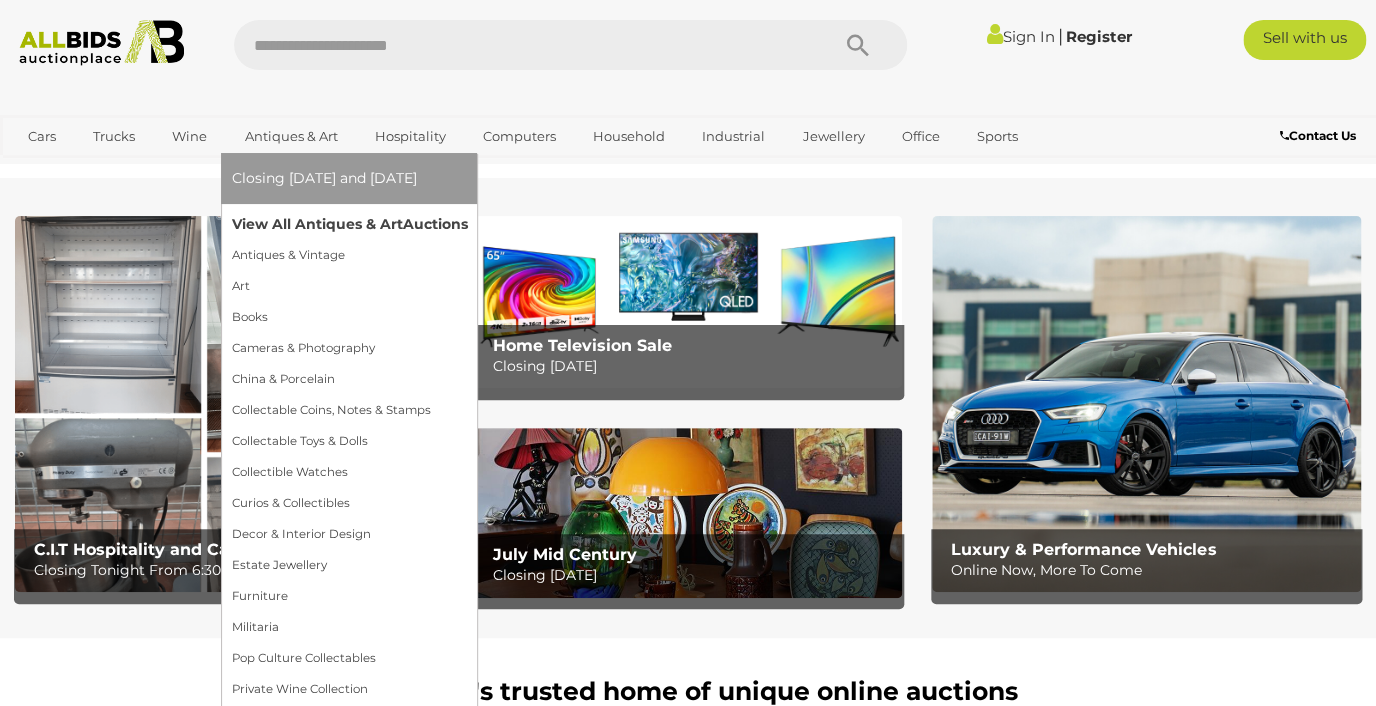 click on "View All Antiques & Art  Auctions" at bounding box center (349, 224) 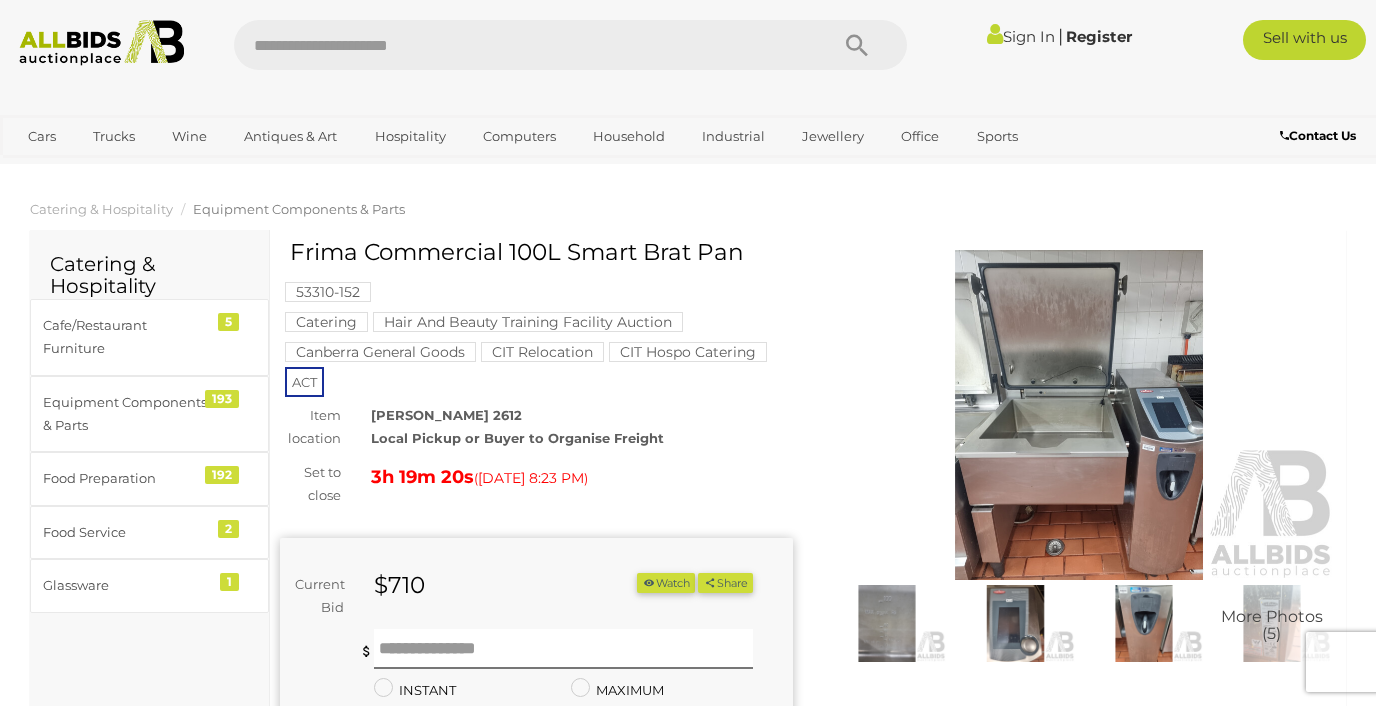 scroll, scrollTop: 0, scrollLeft: 0, axis: both 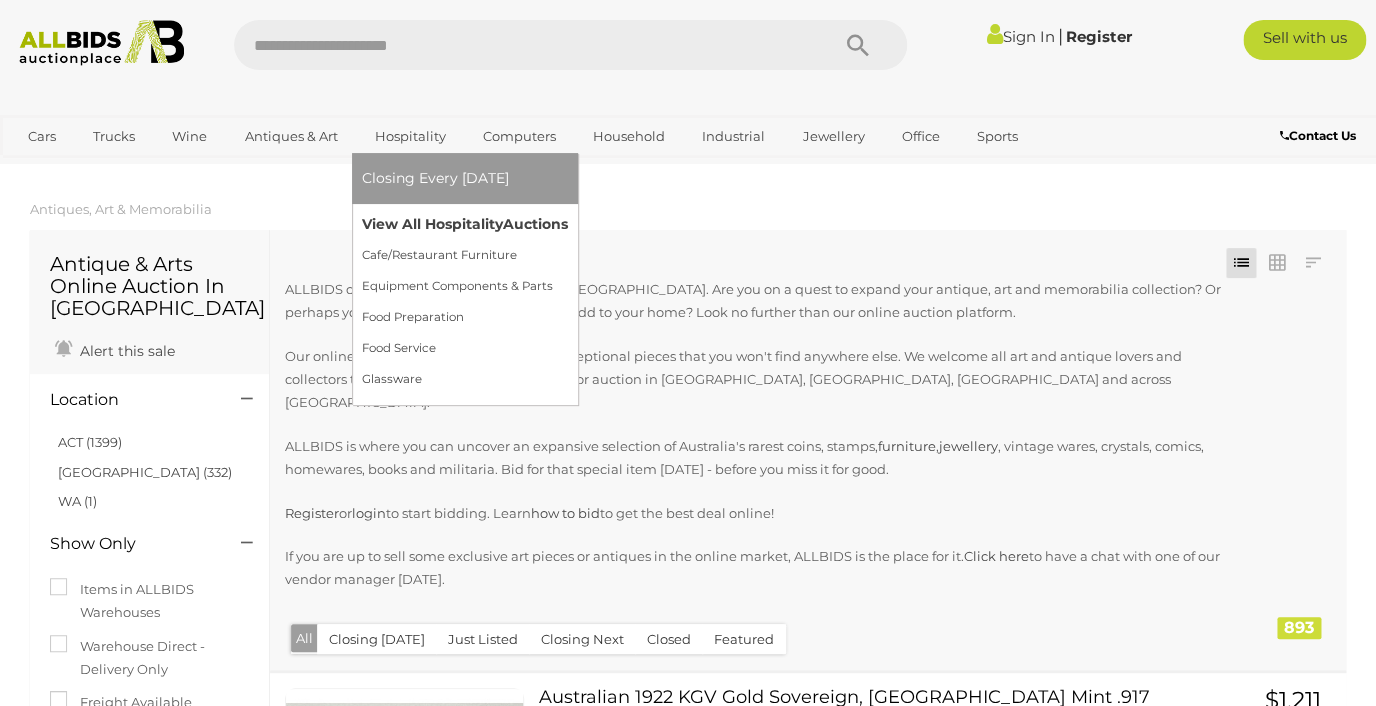 click on "View All Hospitality  Auctions" at bounding box center [465, 224] 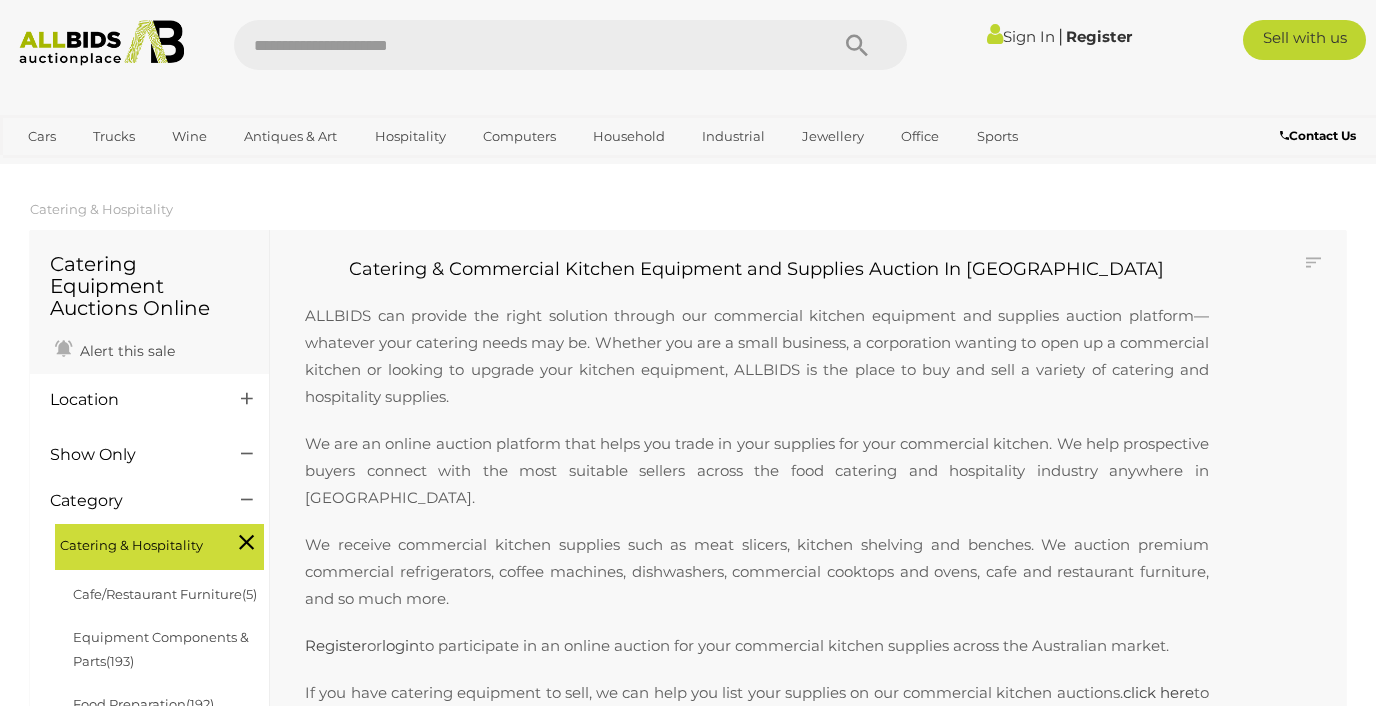 scroll, scrollTop: 0, scrollLeft: 0, axis: both 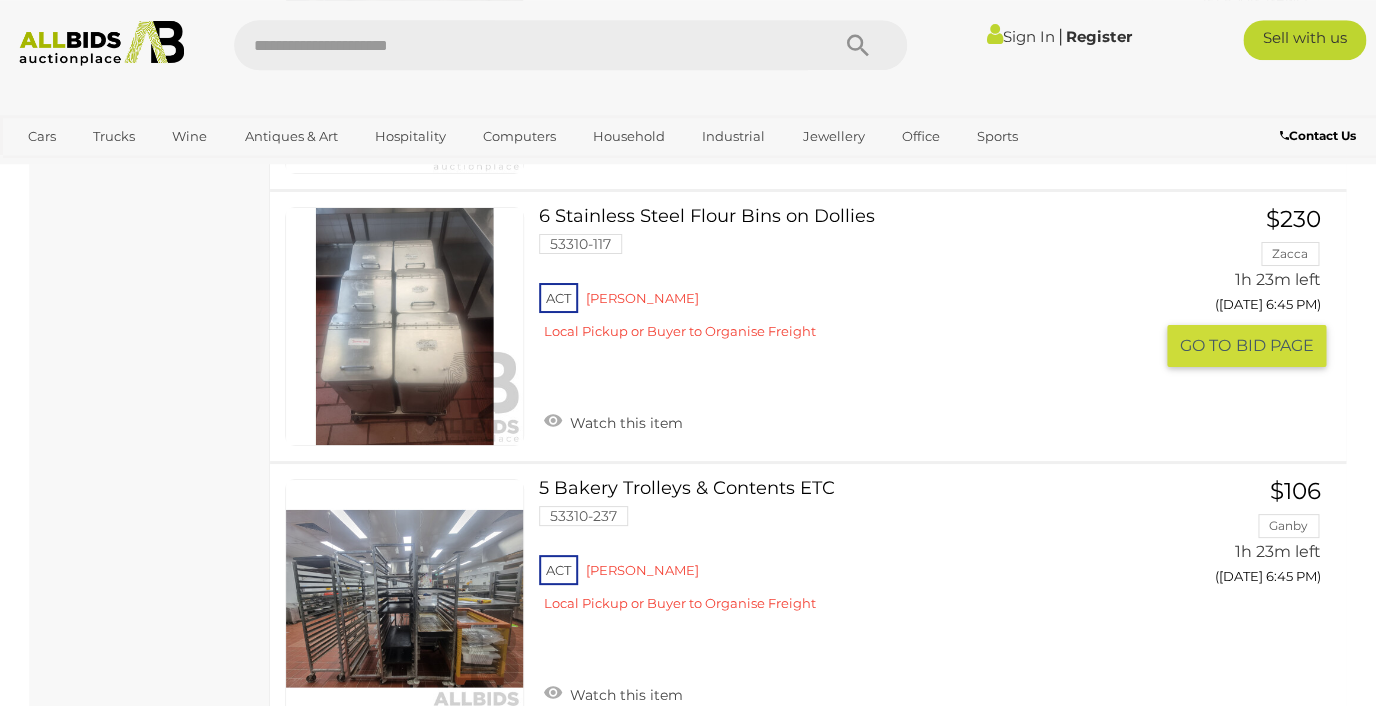 click on "6 Stainless Steel Flour Bins on Dollies
53310-117
ACT
Reid" at bounding box center [853, 281] 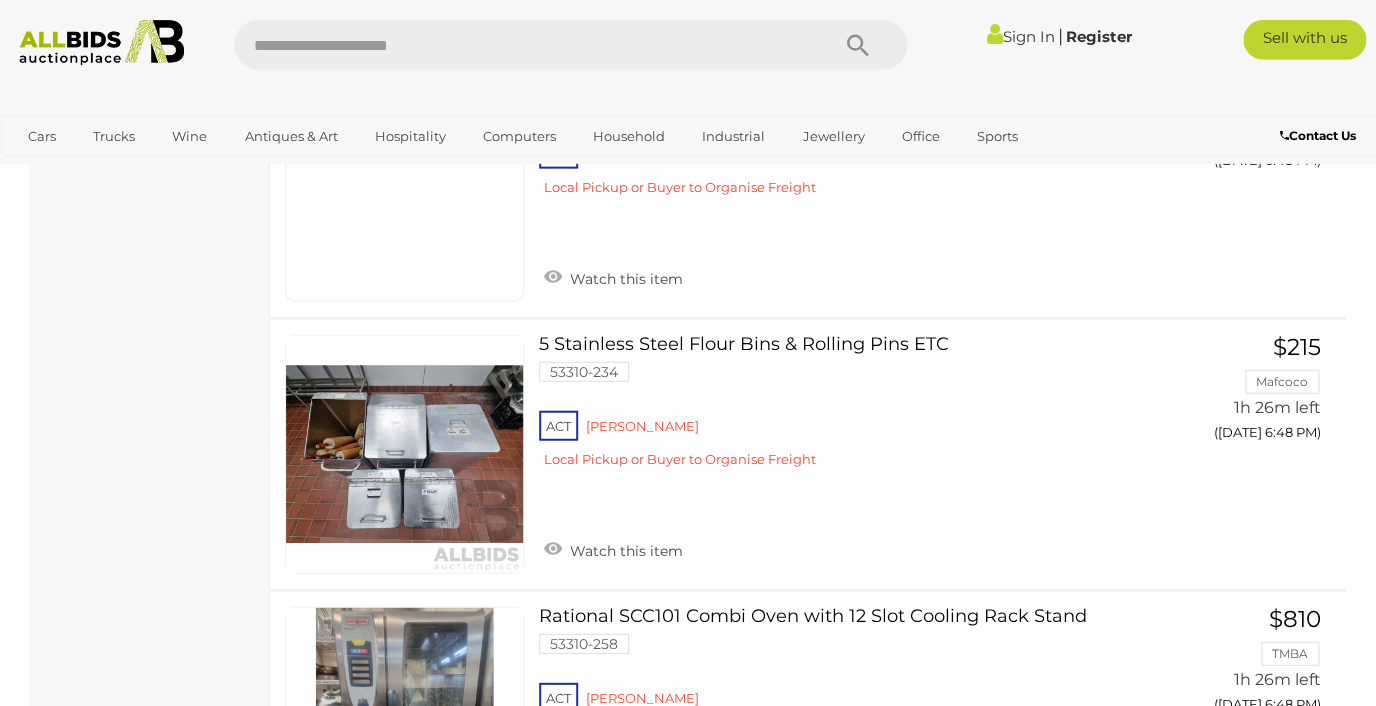 scroll, scrollTop: 12603, scrollLeft: 0, axis: vertical 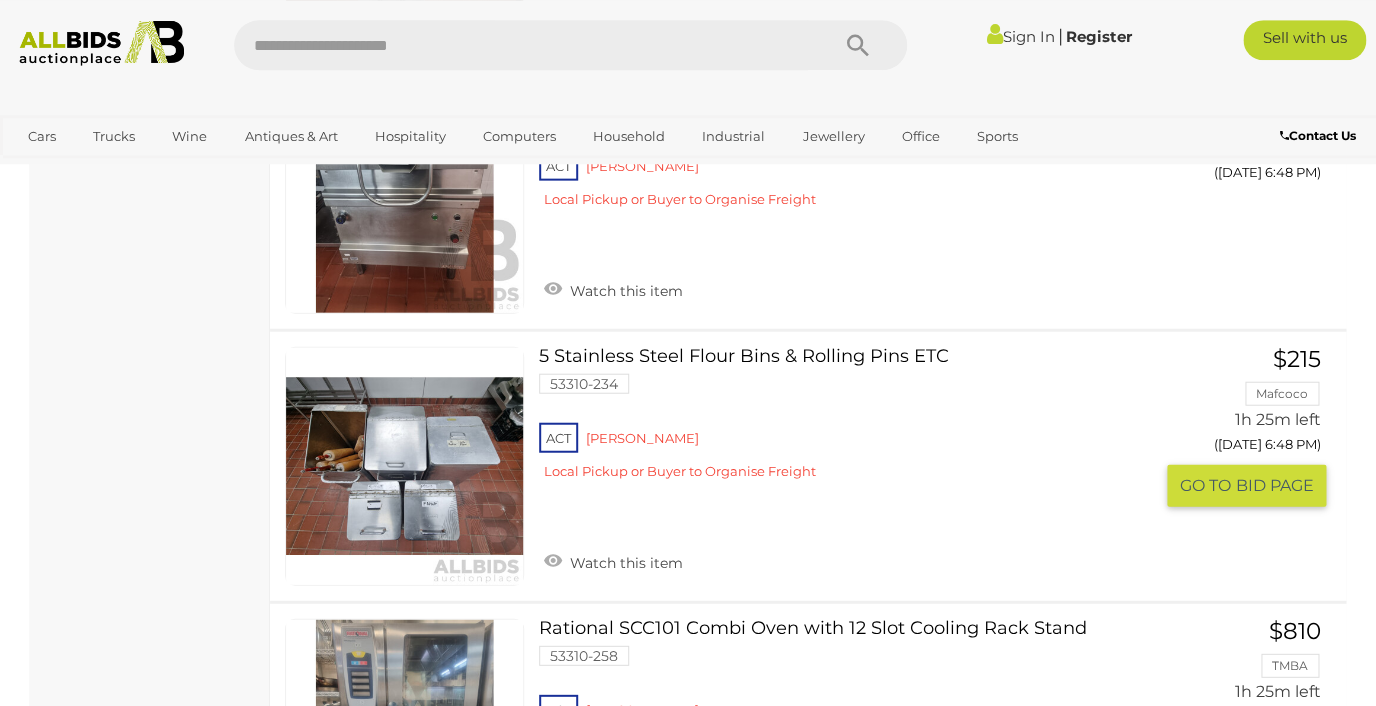 click on "5 Stainless Steel Flour Bins & Rolling Pins ETC
53310-234
ACT
Reid" at bounding box center (853, 420) 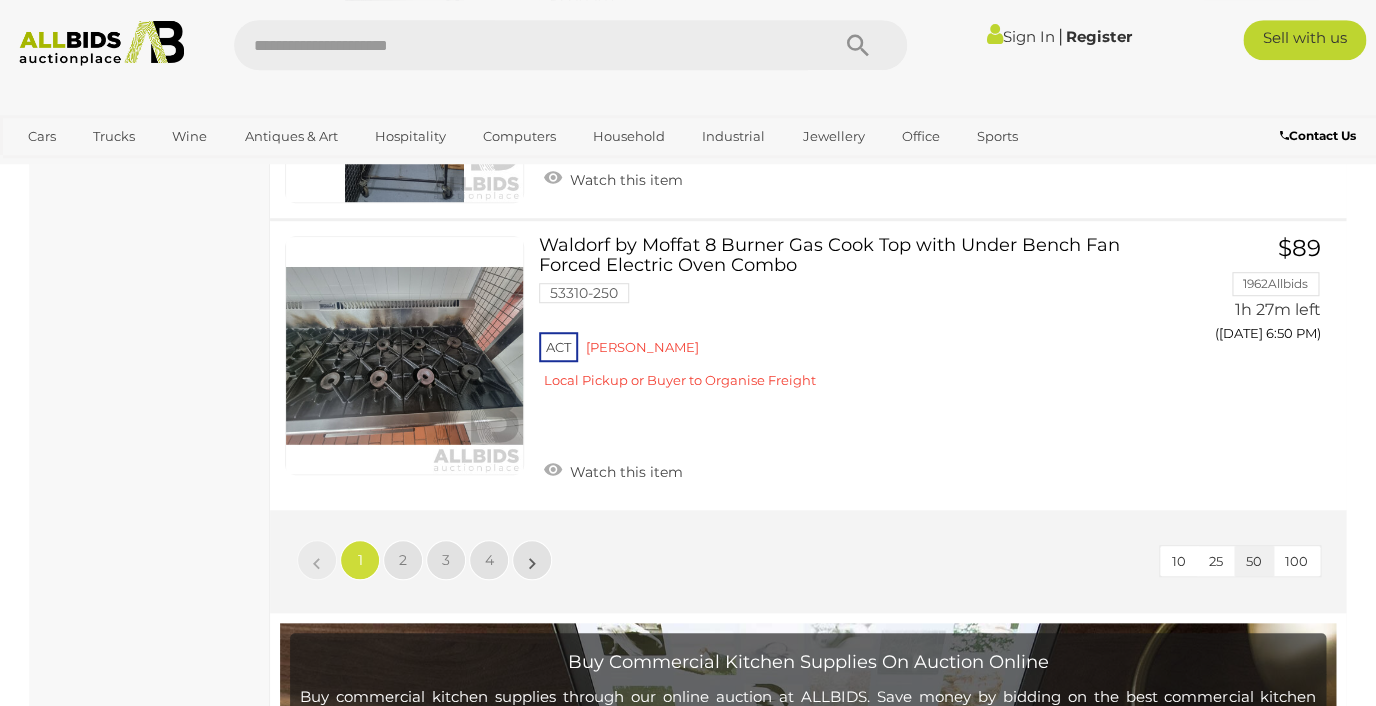 scroll, scrollTop: 13978, scrollLeft: 0, axis: vertical 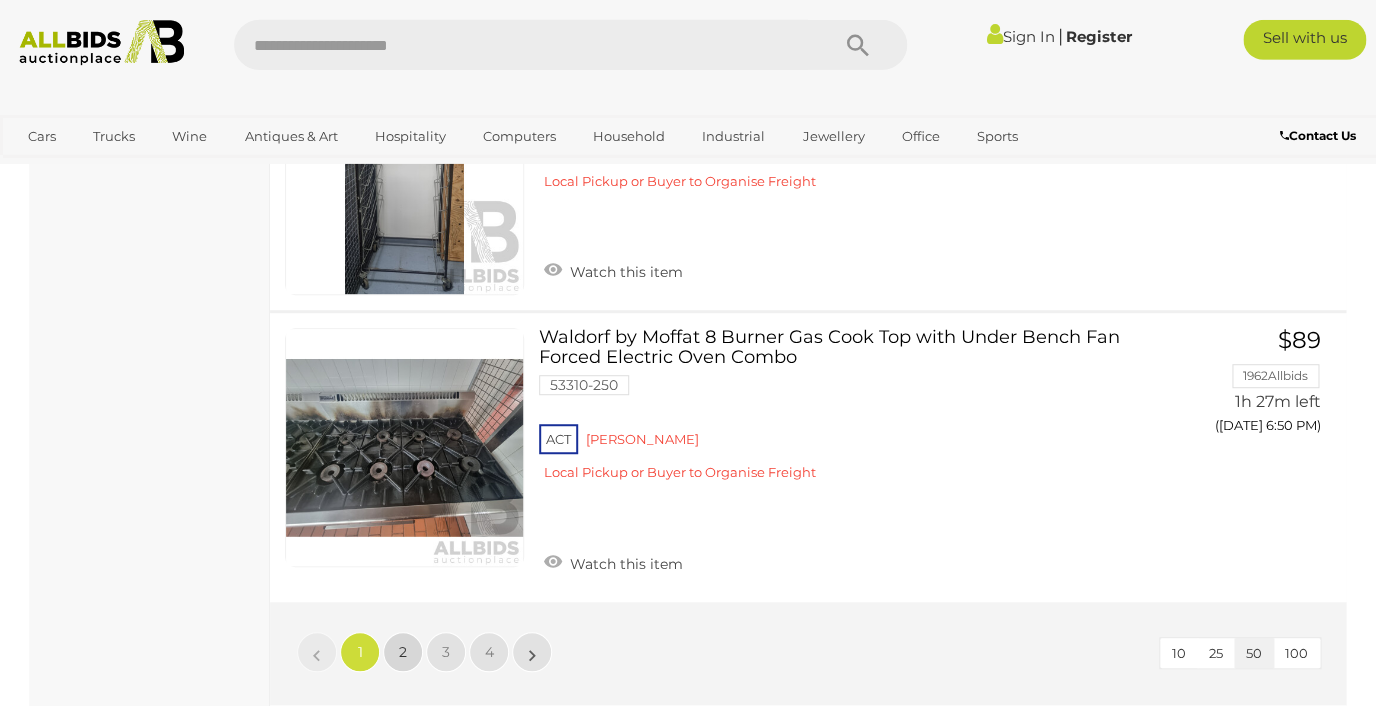 click on "2" at bounding box center [403, 652] 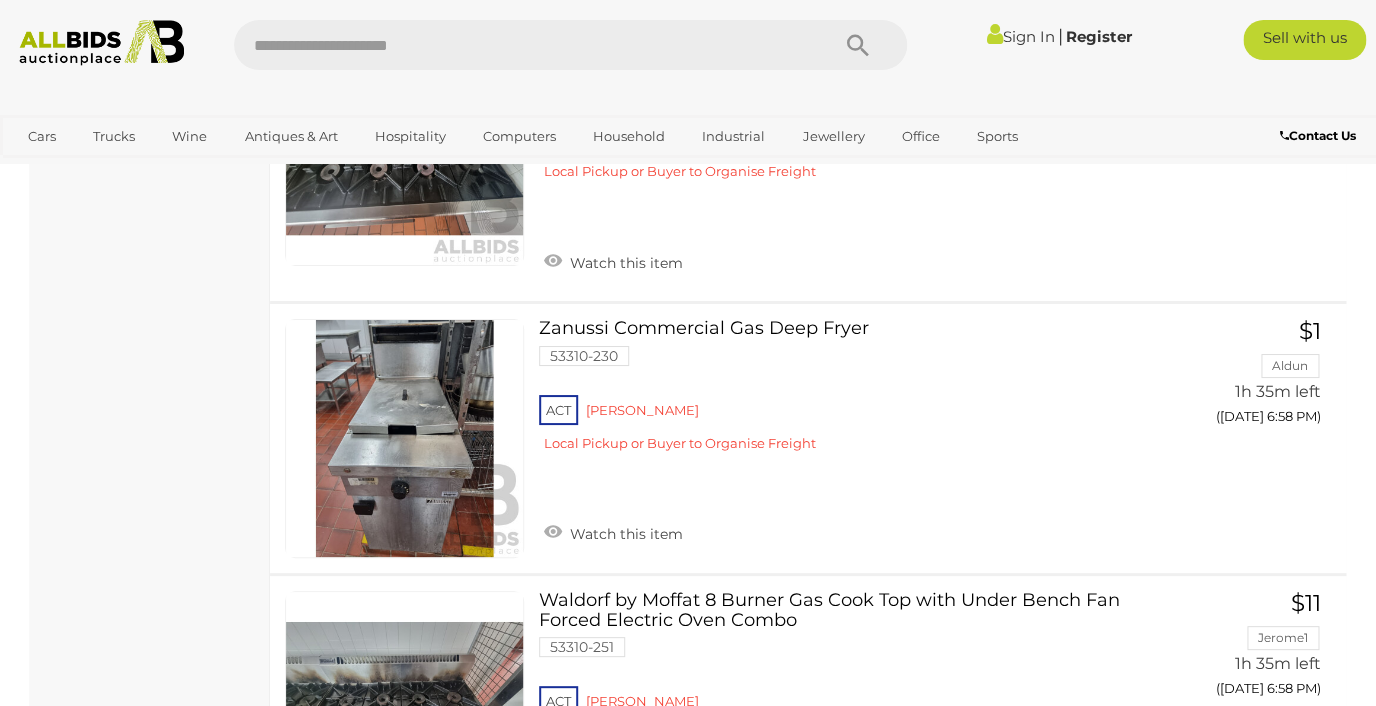 scroll, scrollTop: 5455, scrollLeft: 0, axis: vertical 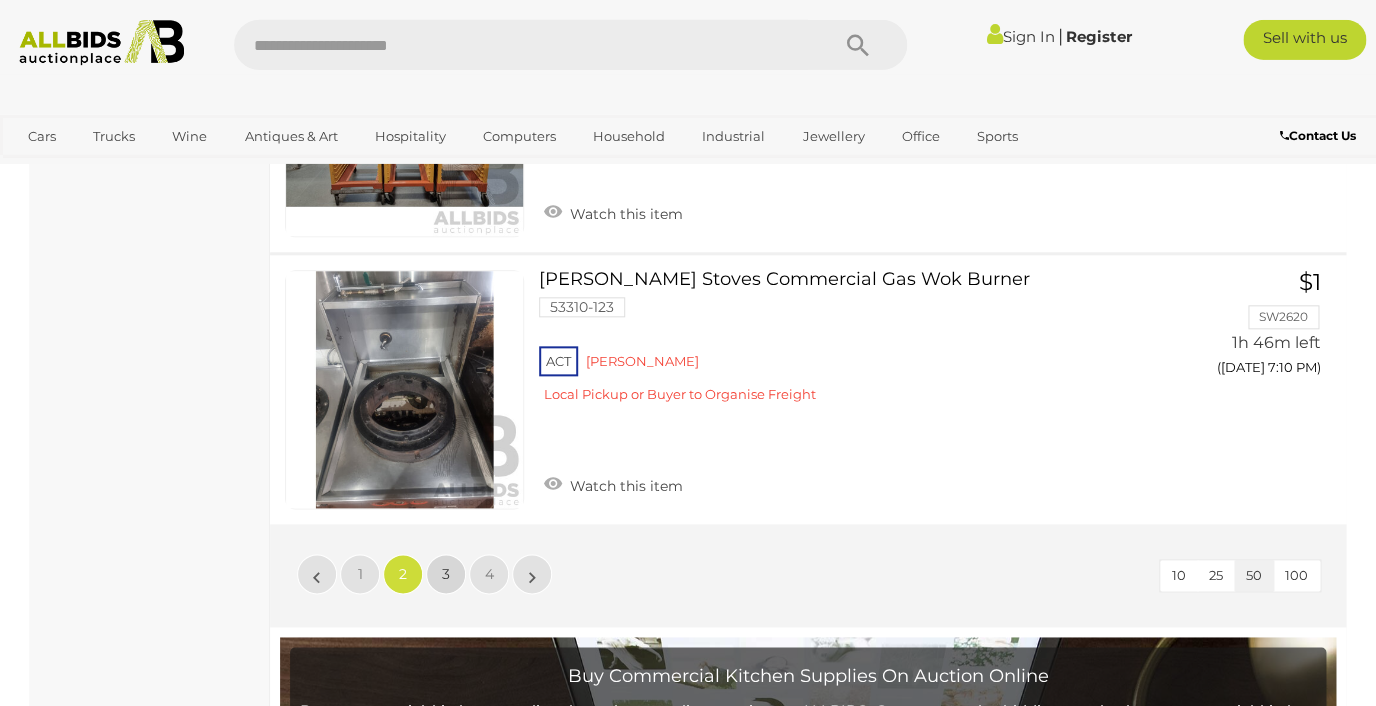 click on "3" at bounding box center (446, 574) 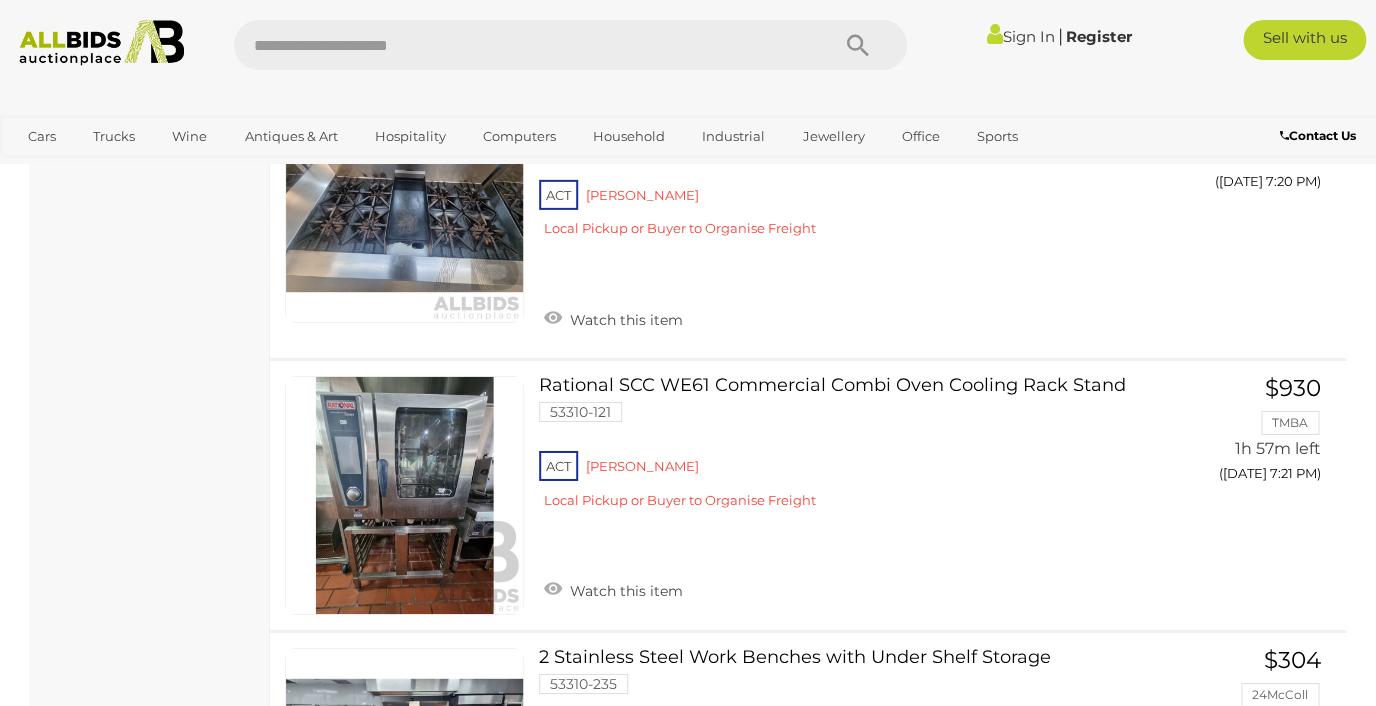 scroll, scrollTop: 7814, scrollLeft: 0, axis: vertical 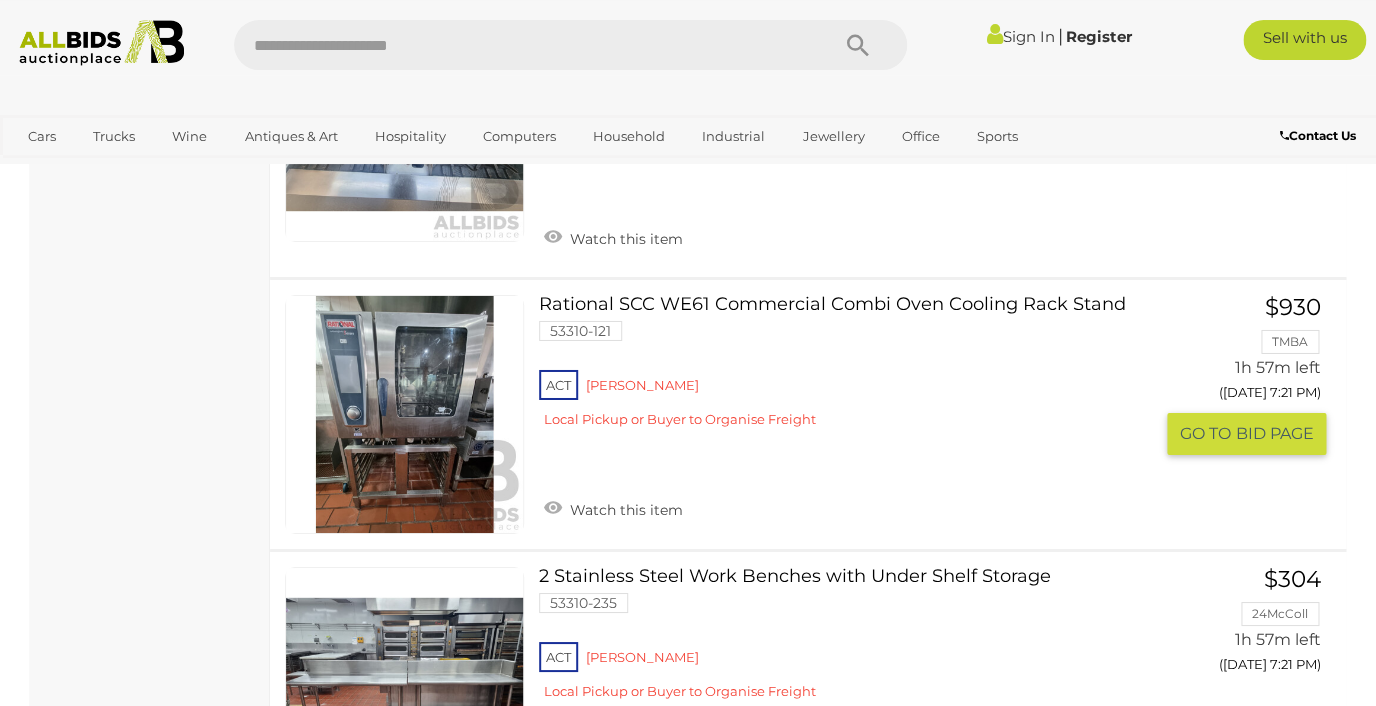 click on "Rational SCC WE61 Commercial Combi Oven Cooling Rack Stand
53310-121
ACT
Reid" at bounding box center [853, 369] 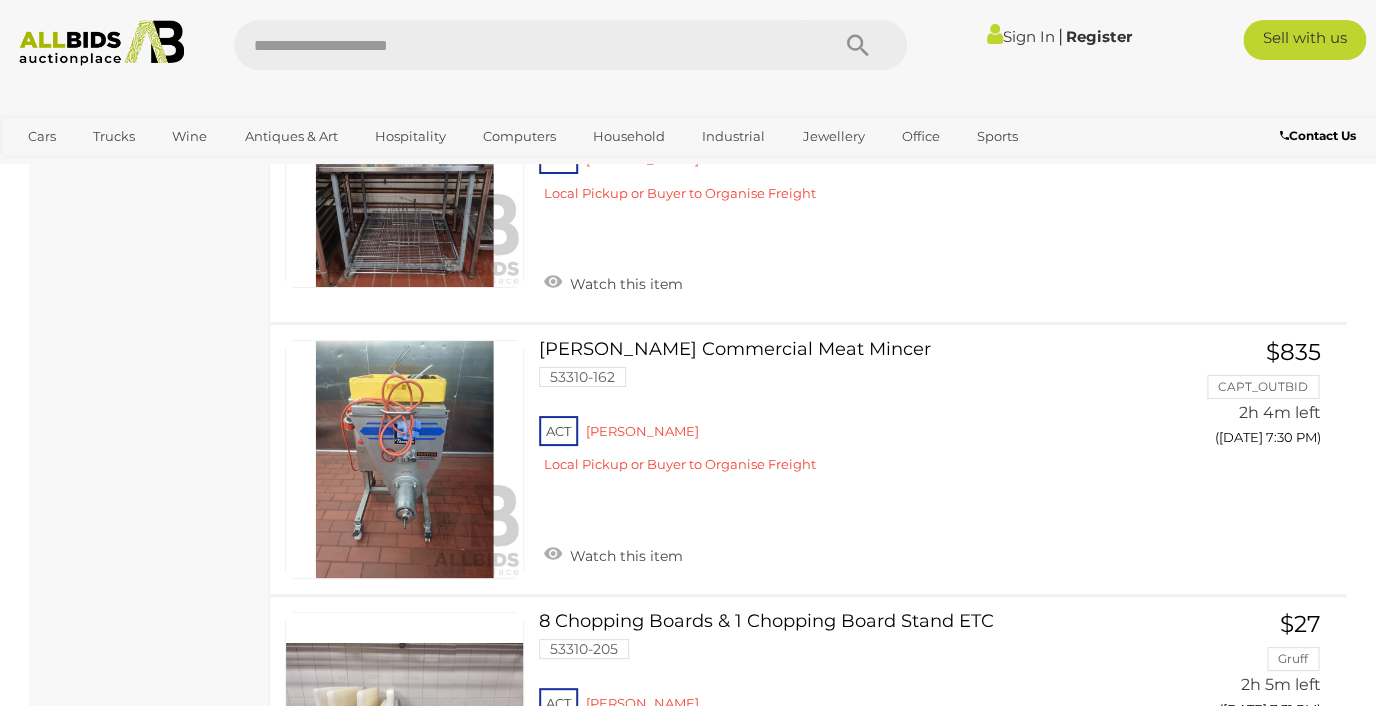 scroll, scrollTop: 10900, scrollLeft: 0, axis: vertical 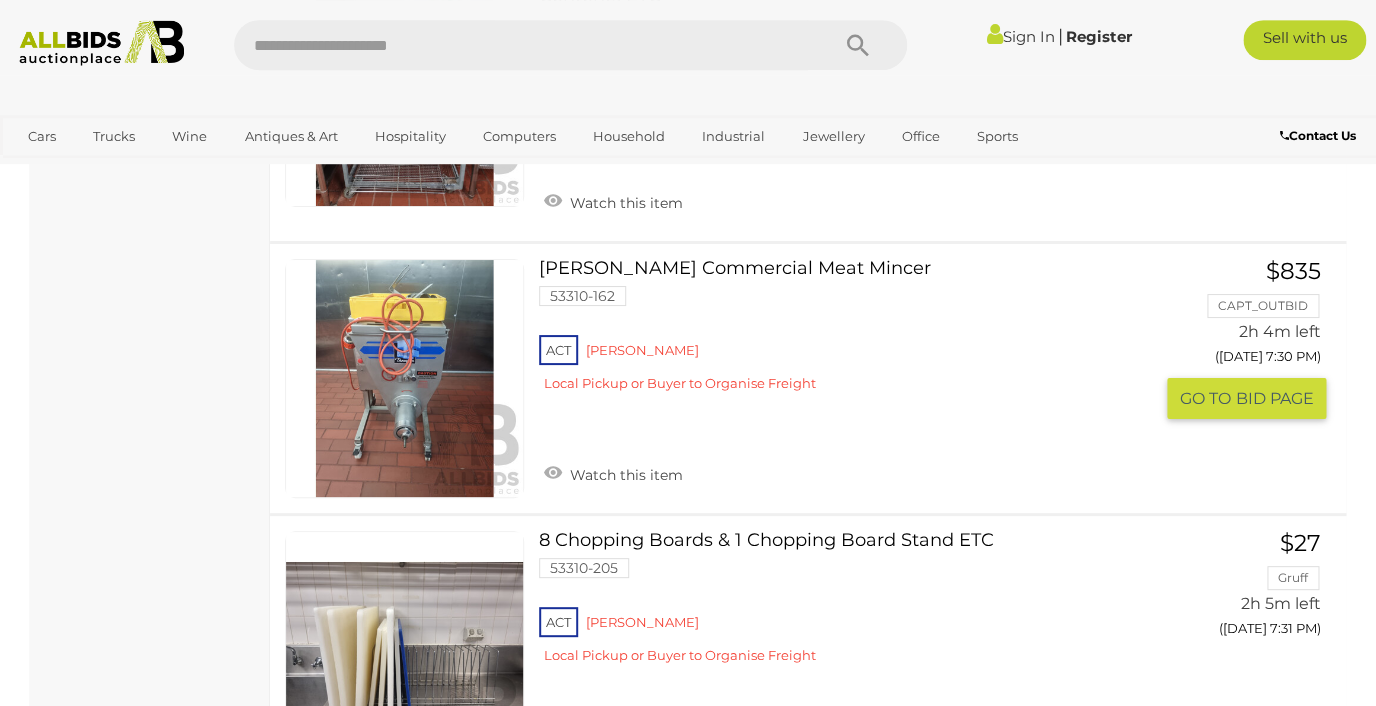 click on "Thompson Commercial Meat Mincer
53310-162
ACT
Reid Local Pickup or Buyer to Organise Freight" at bounding box center [853, 333] 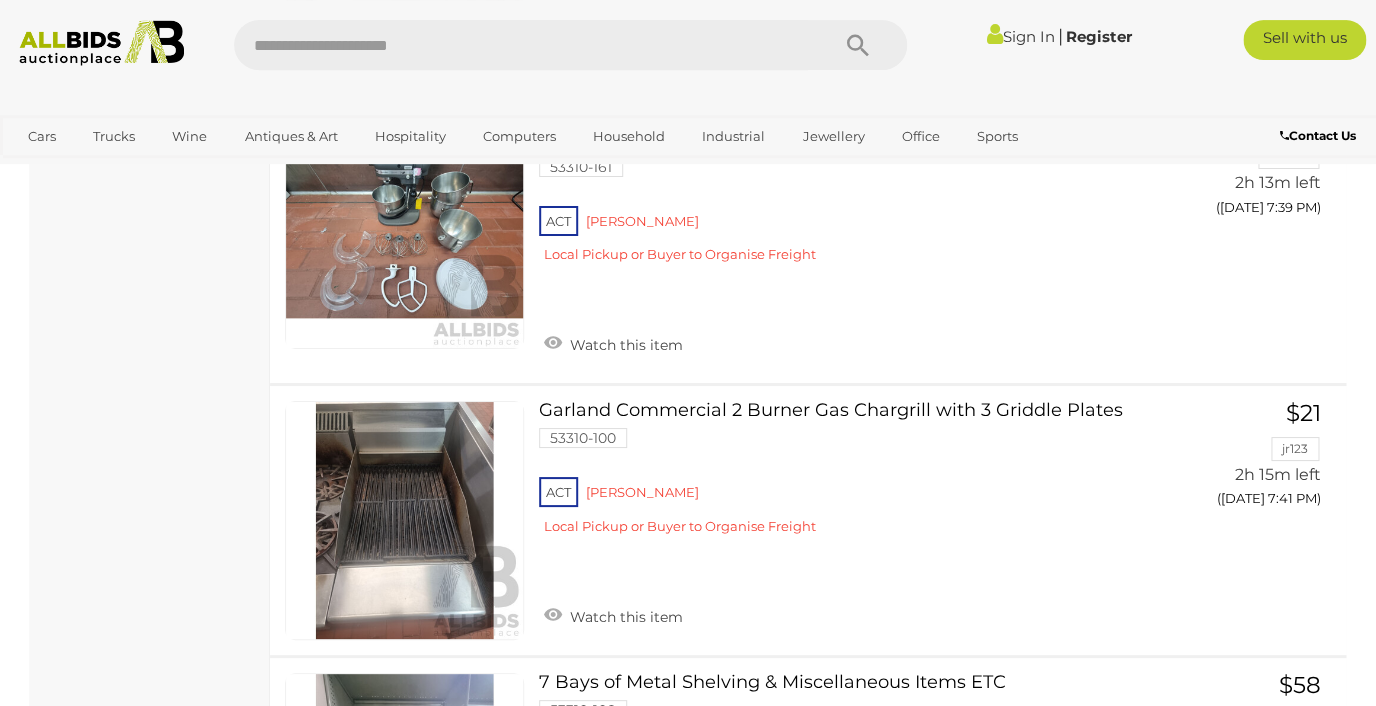 scroll, scrollTop: 13709, scrollLeft: 0, axis: vertical 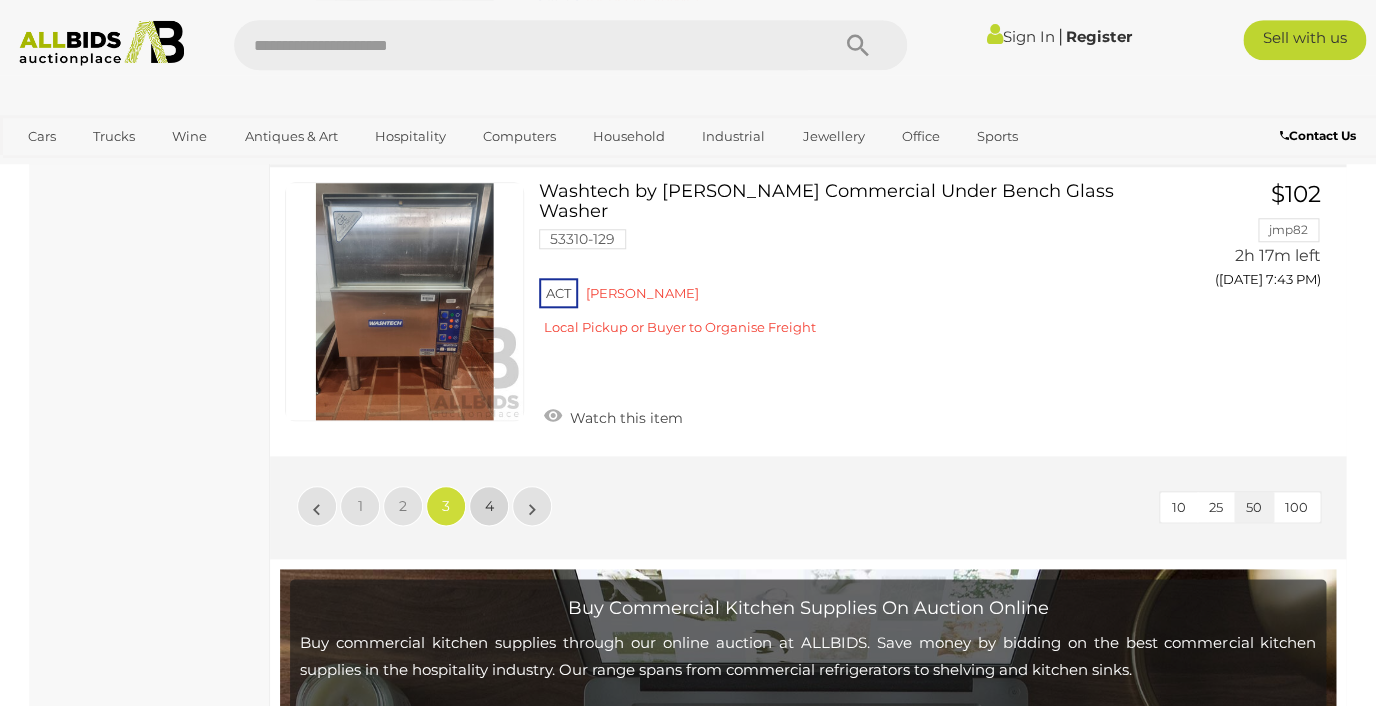 click on "4" at bounding box center [489, 506] 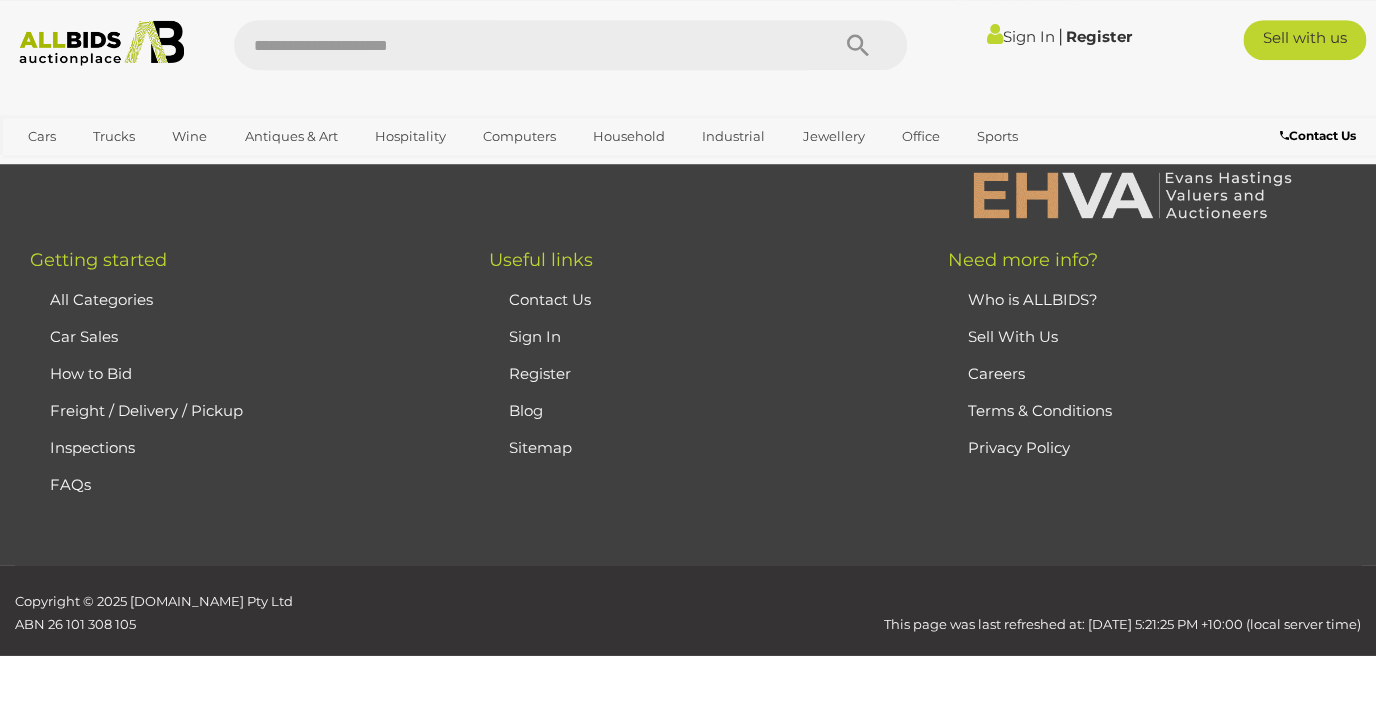 scroll, scrollTop: 644, scrollLeft: 0, axis: vertical 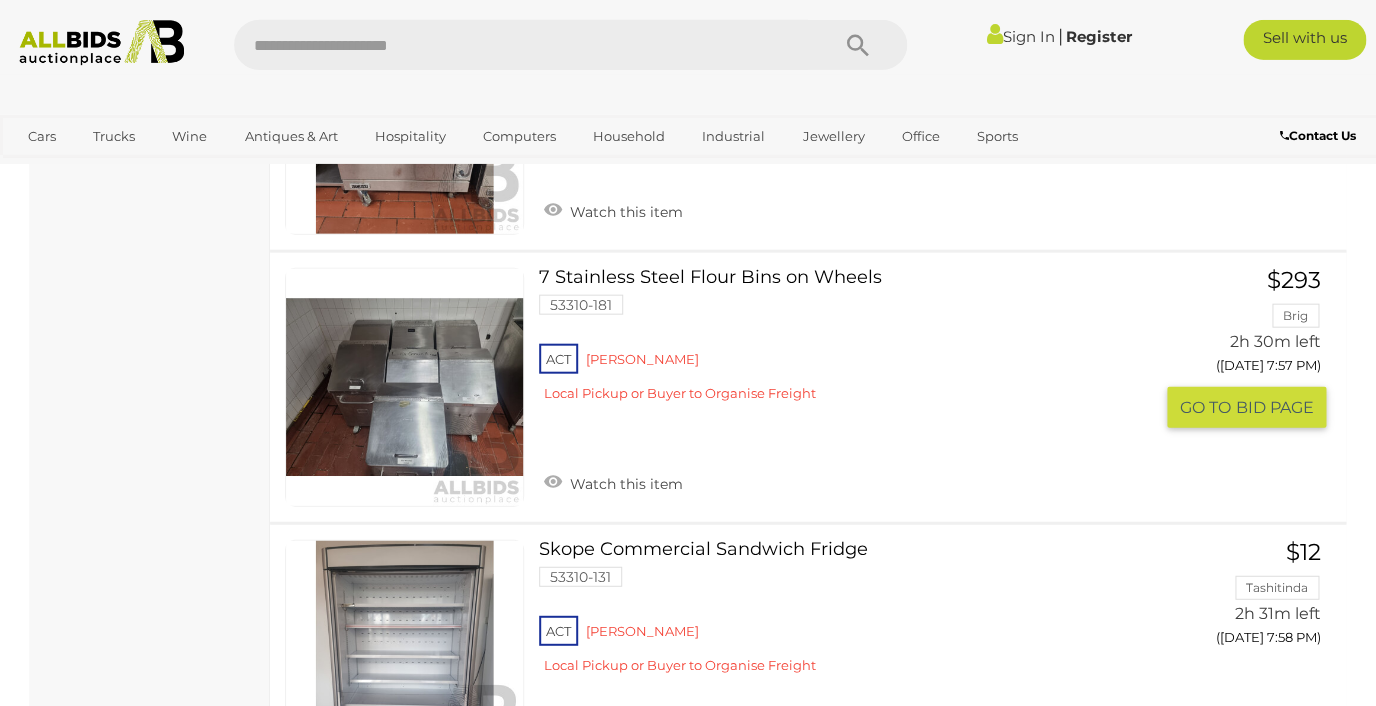 click on "7 Stainless Steel Flour Bins on Wheels
53310-181
ACT
Reid" at bounding box center [853, 342] 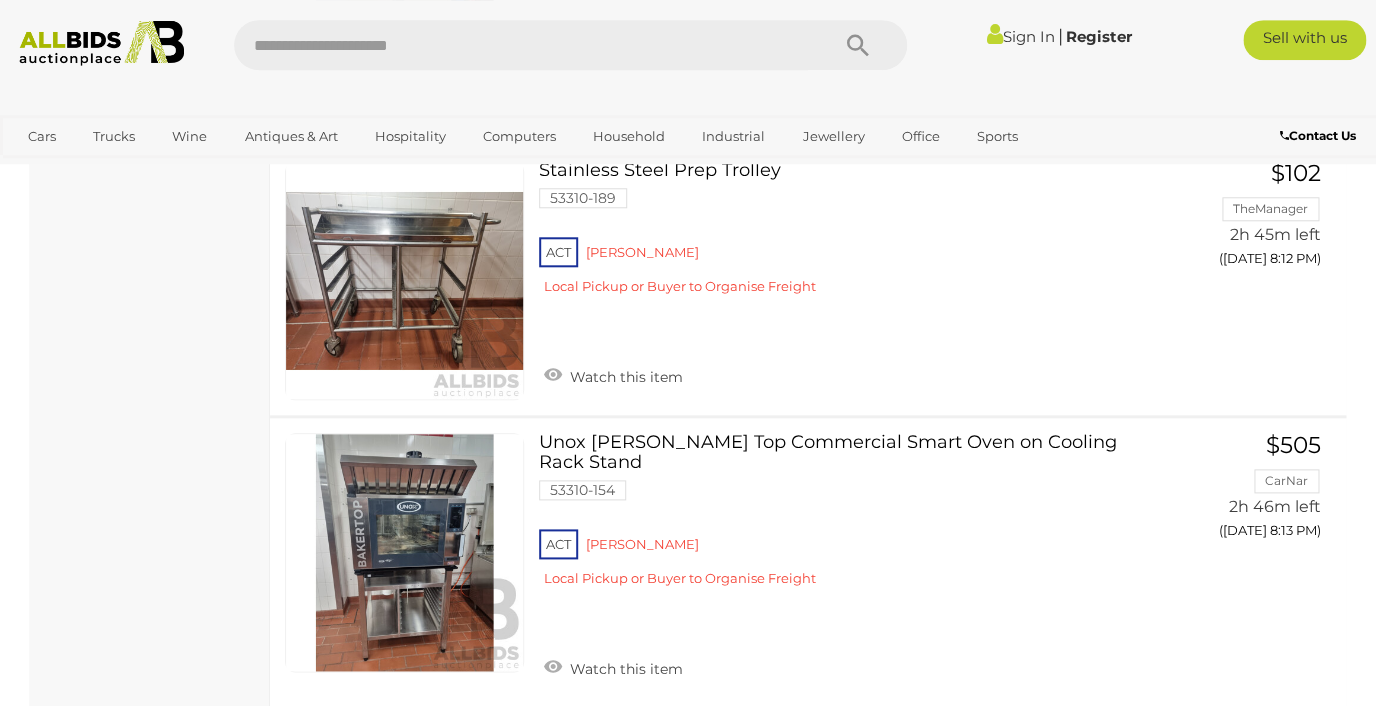 scroll, scrollTop: 8876, scrollLeft: 0, axis: vertical 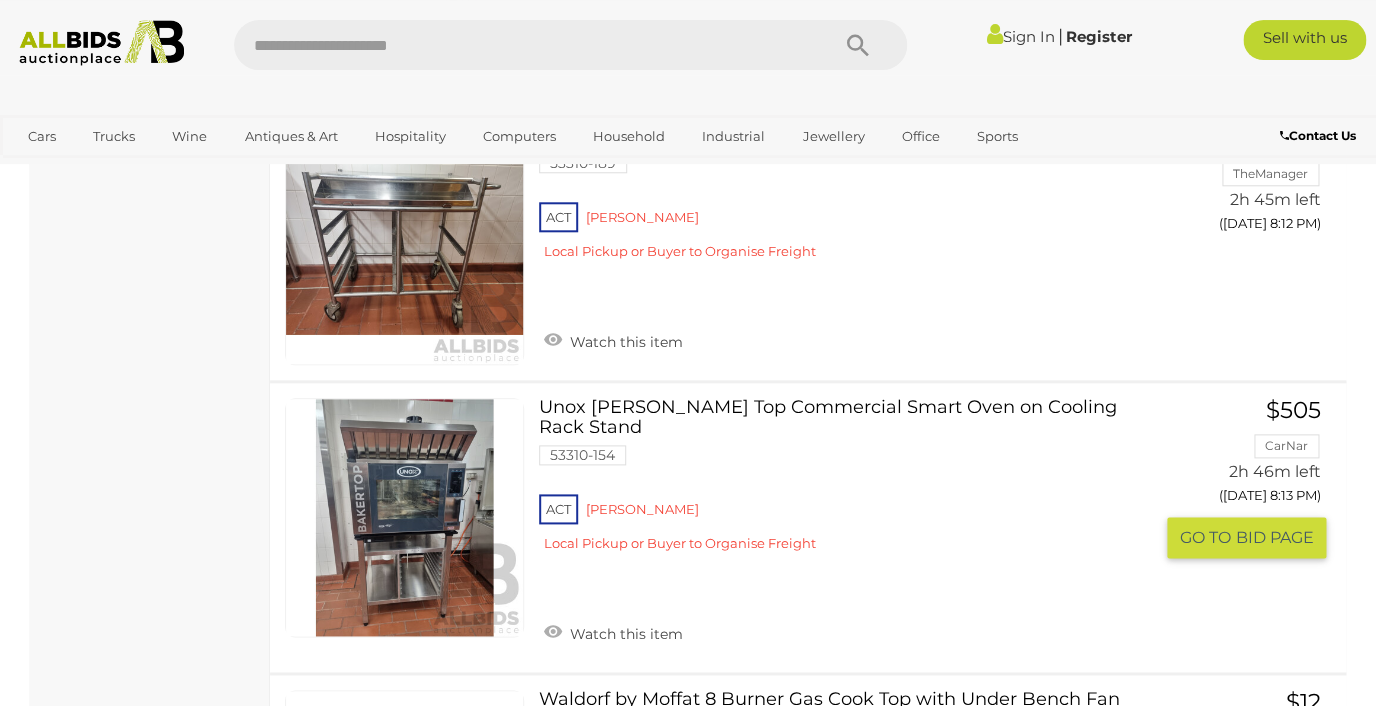 click on "Unox Baker Top Commercial Smart Oven on Cooling Rack Stand
53310-154
ACT
Reid" at bounding box center (853, 482) 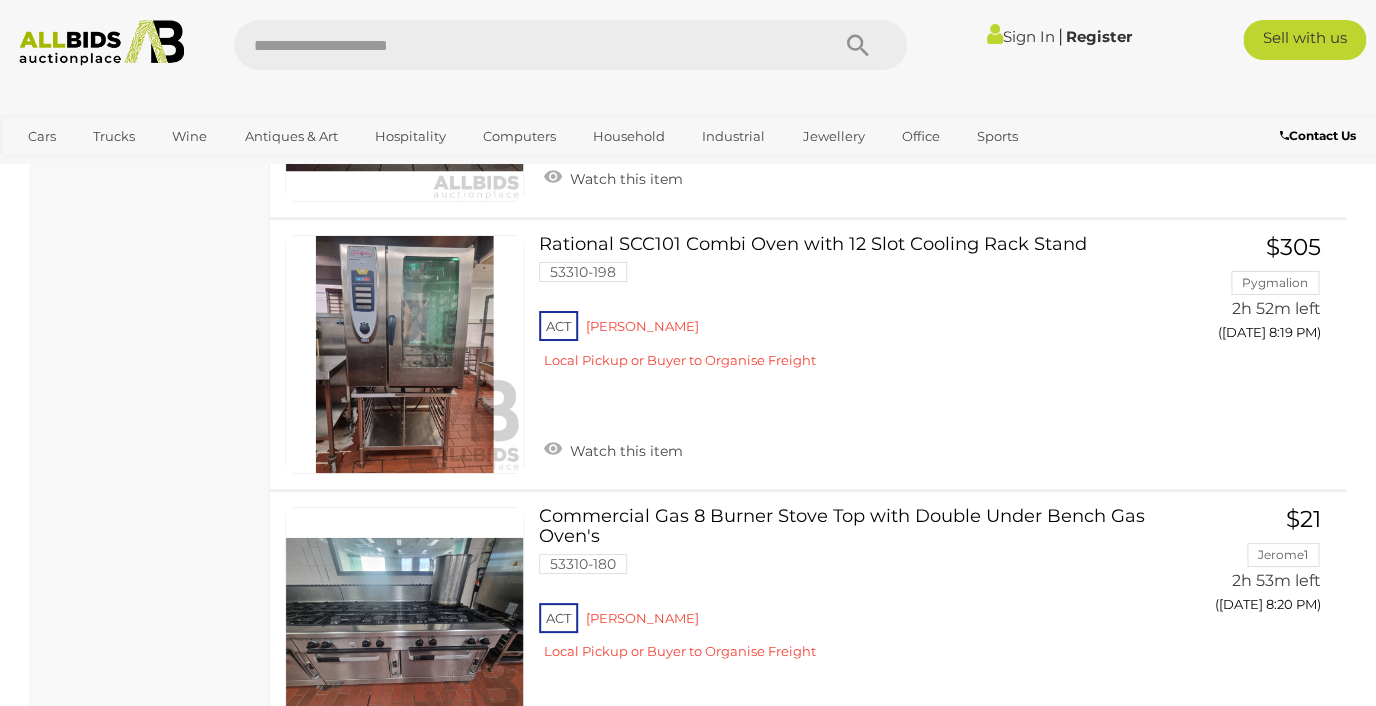 scroll, scrollTop: 10738, scrollLeft: 0, axis: vertical 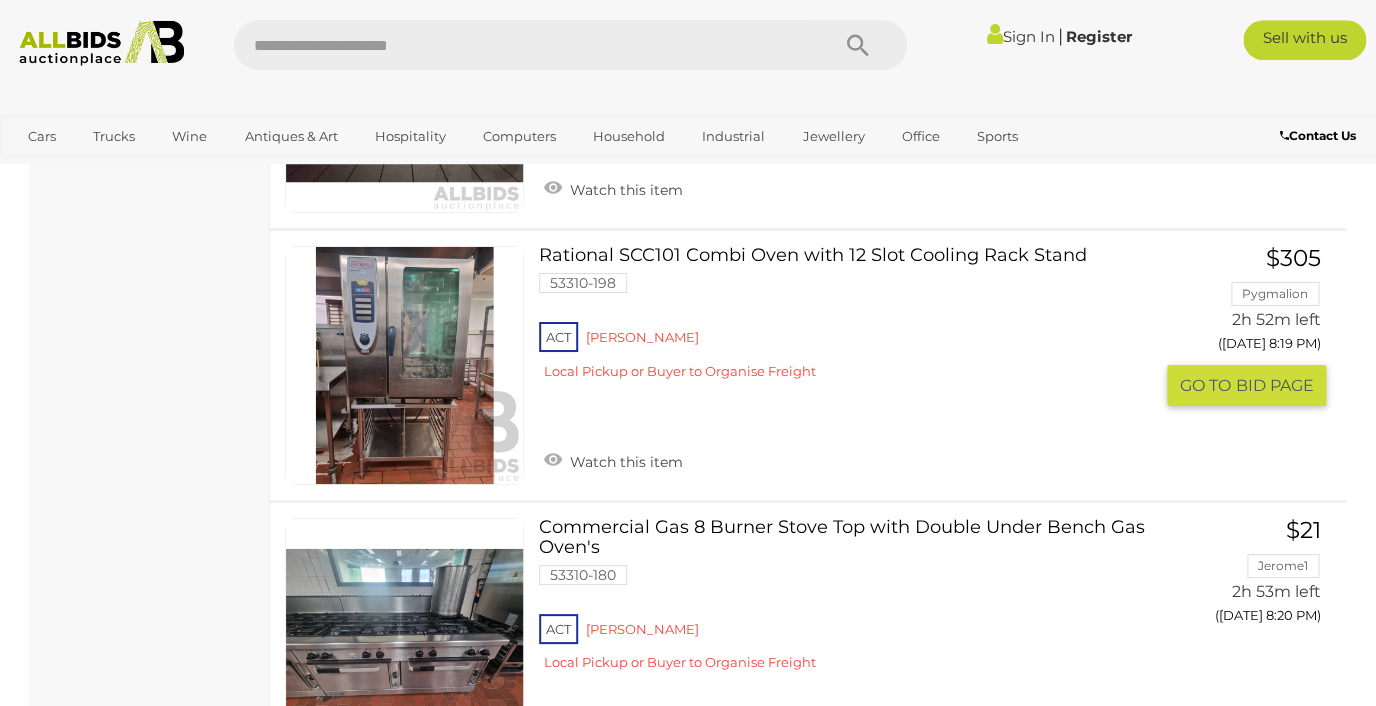 click on "Rational SCC101 Combi Oven with 12 Slot Cooling Rack Stand
53310-198
ACT
Reid" at bounding box center (853, 320) 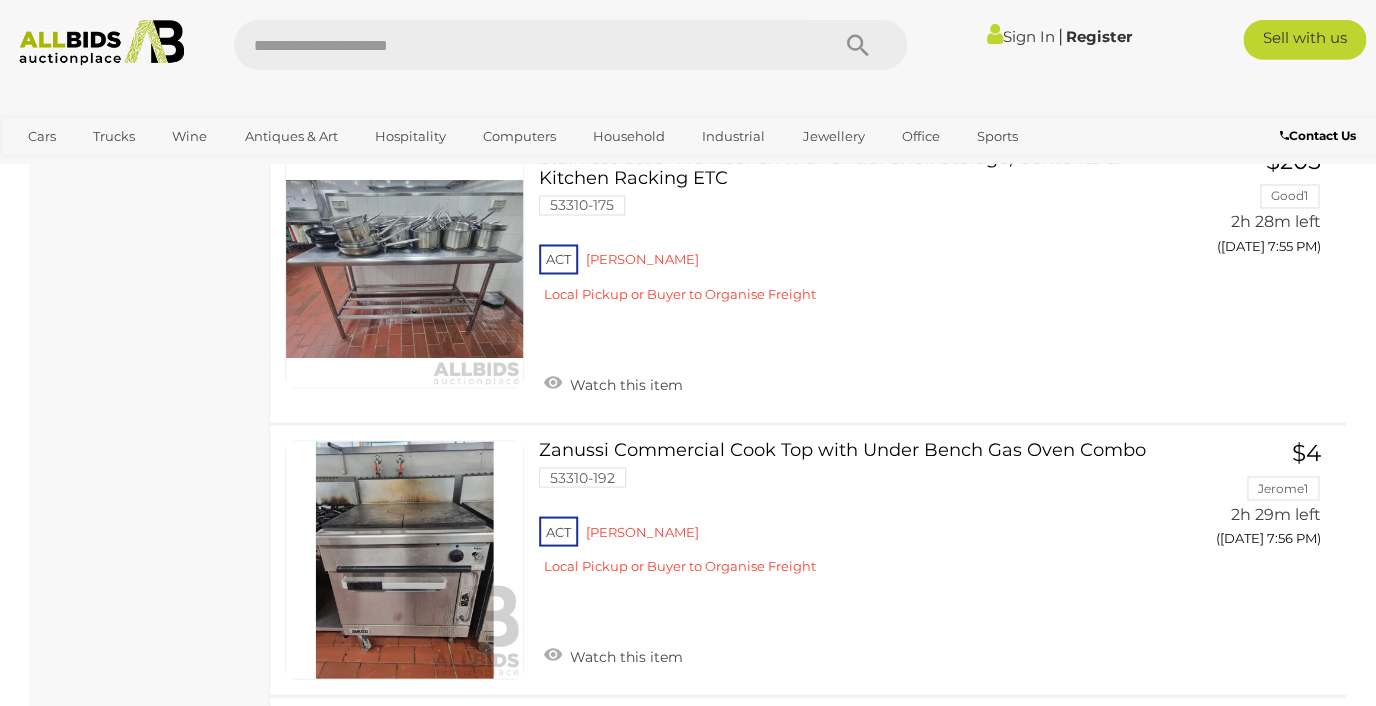 scroll, scrollTop: 3384, scrollLeft: 0, axis: vertical 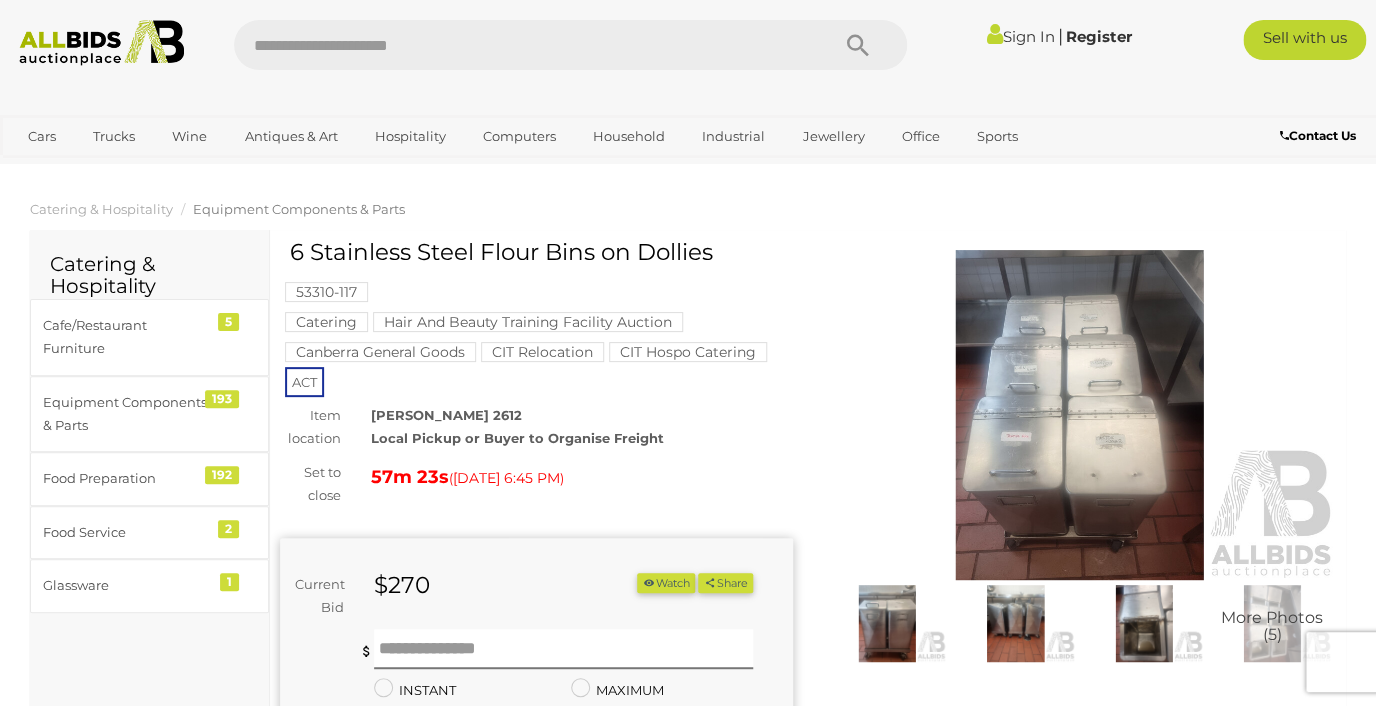 click at bounding box center [1015, 623] 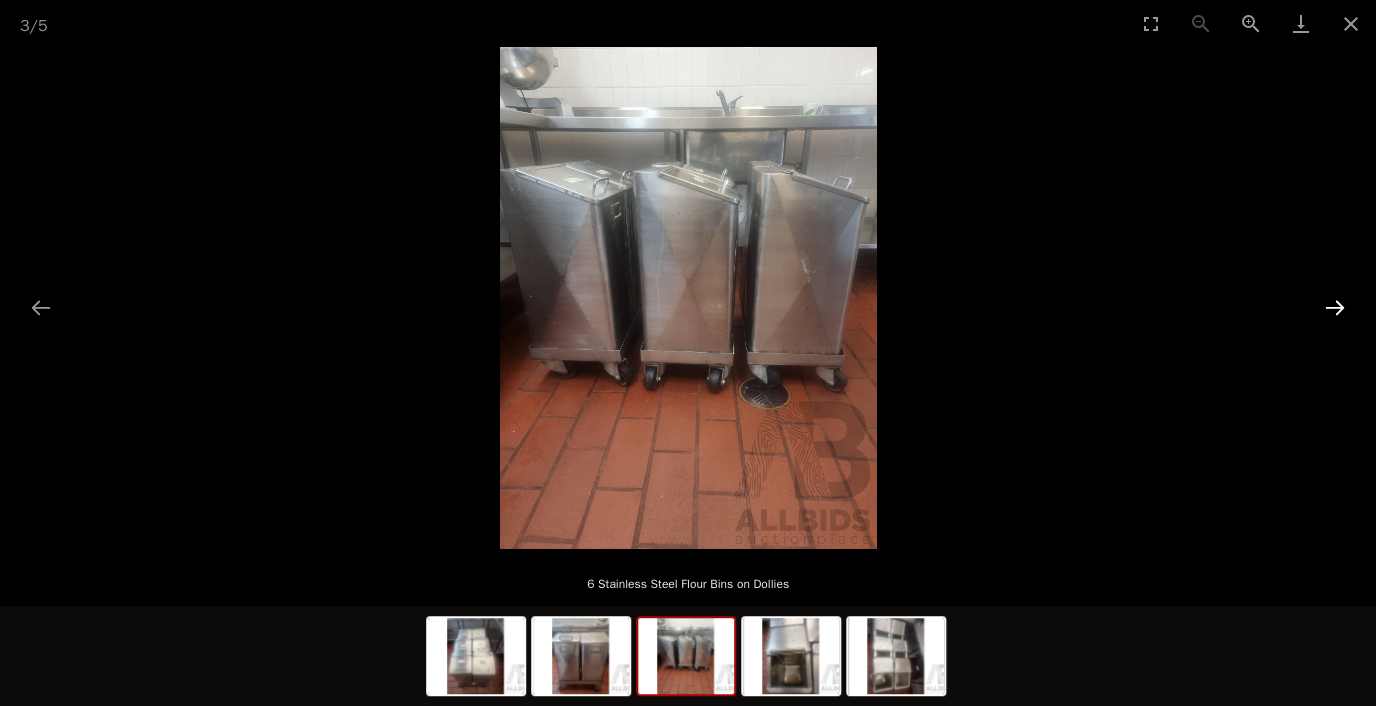 click at bounding box center [1335, 307] 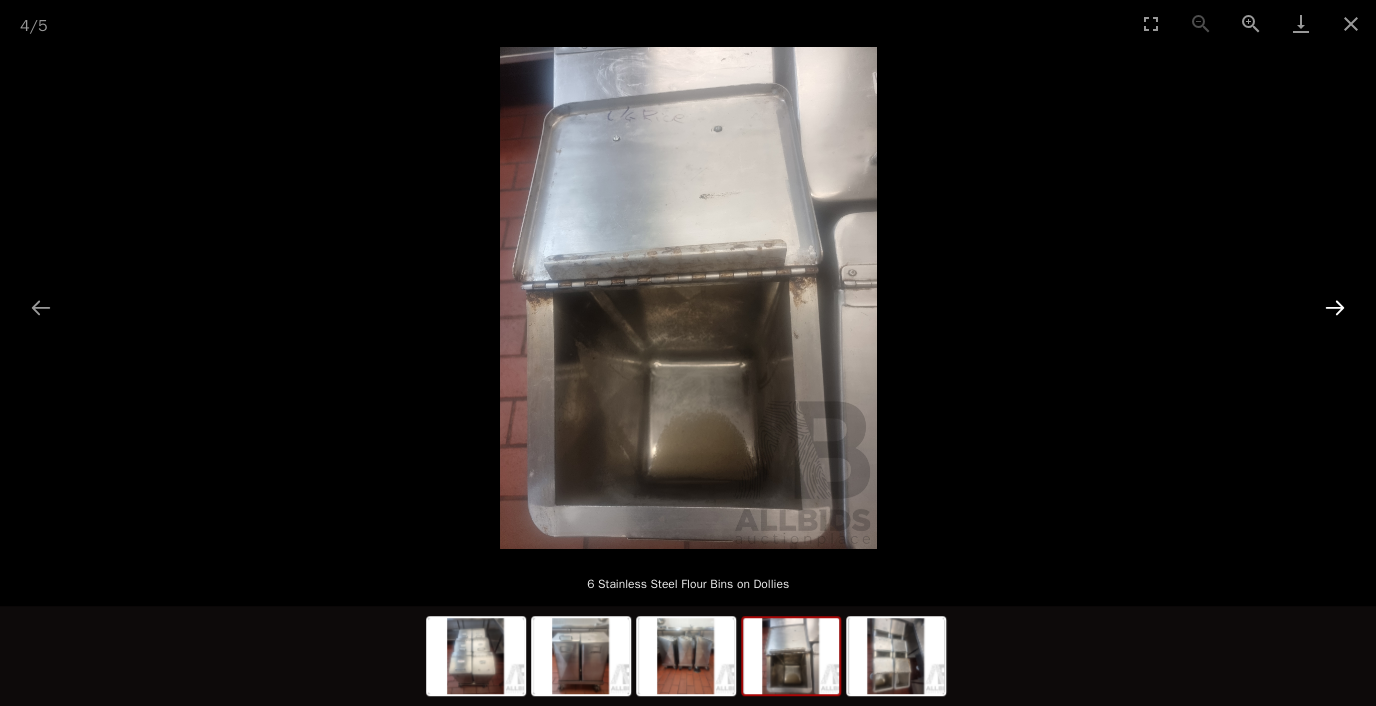 click at bounding box center [1335, 307] 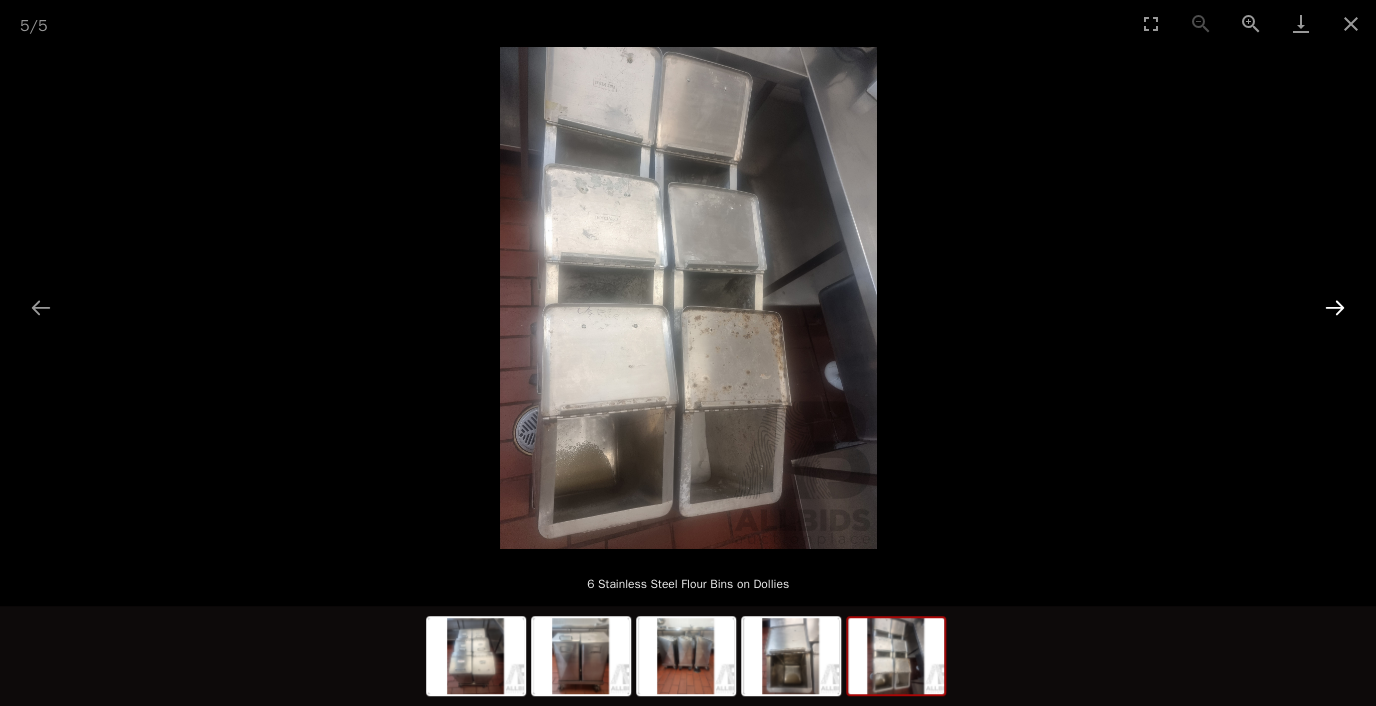 click at bounding box center (1335, 307) 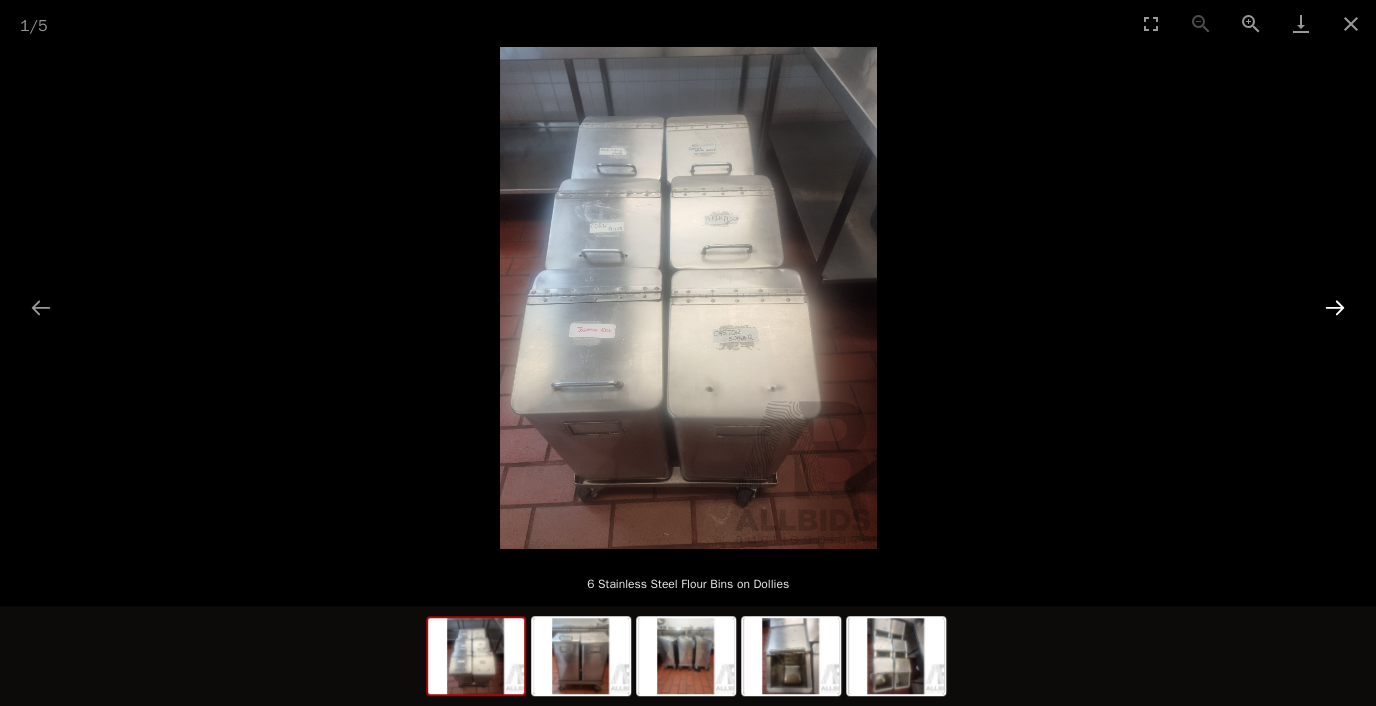 click at bounding box center [1335, 307] 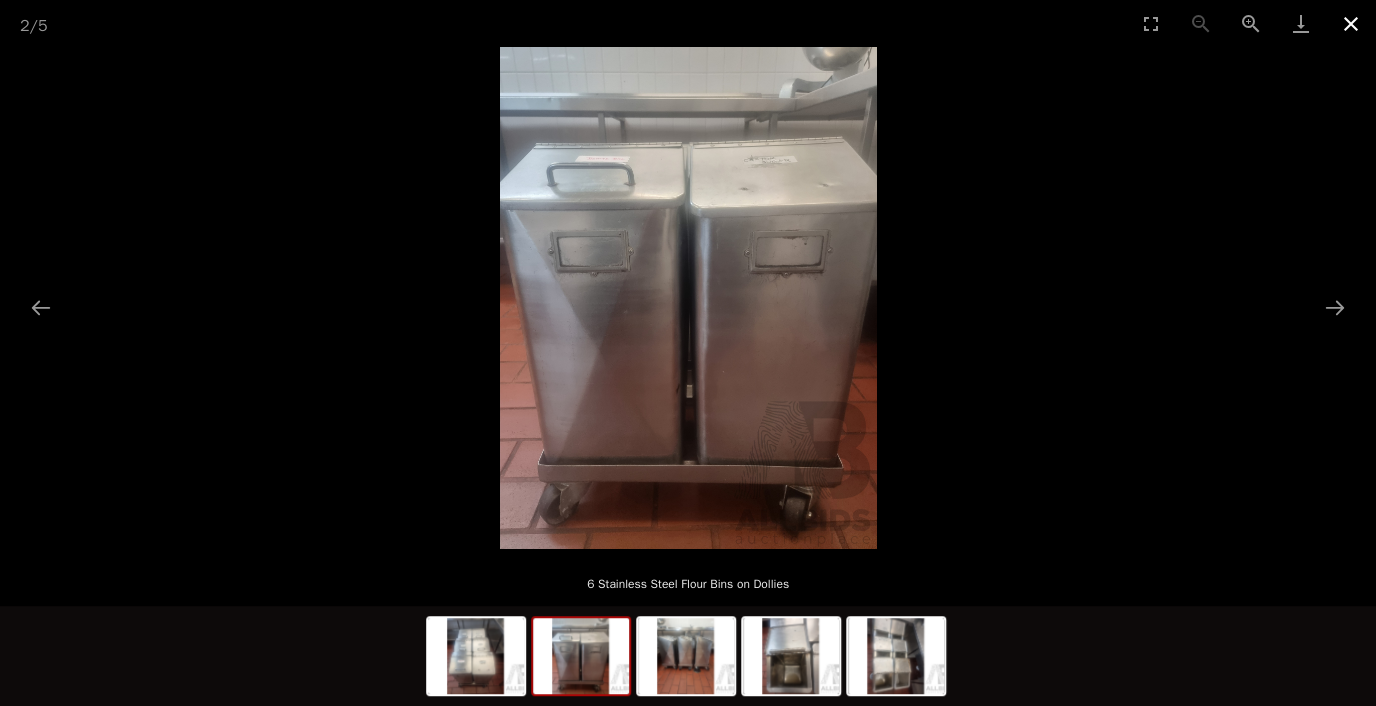 click at bounding box center (1351, 23) 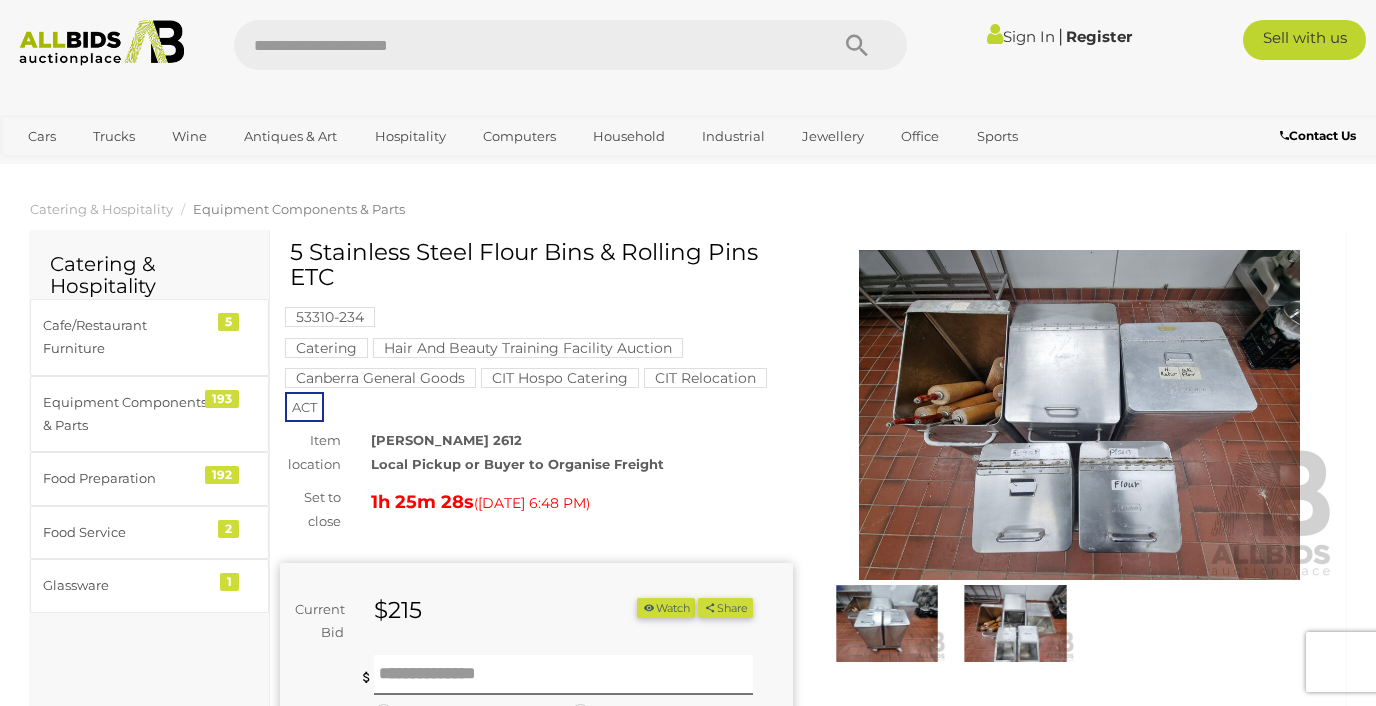 scroll, scrollTop: 0, scrollLeft: 0, axis: both 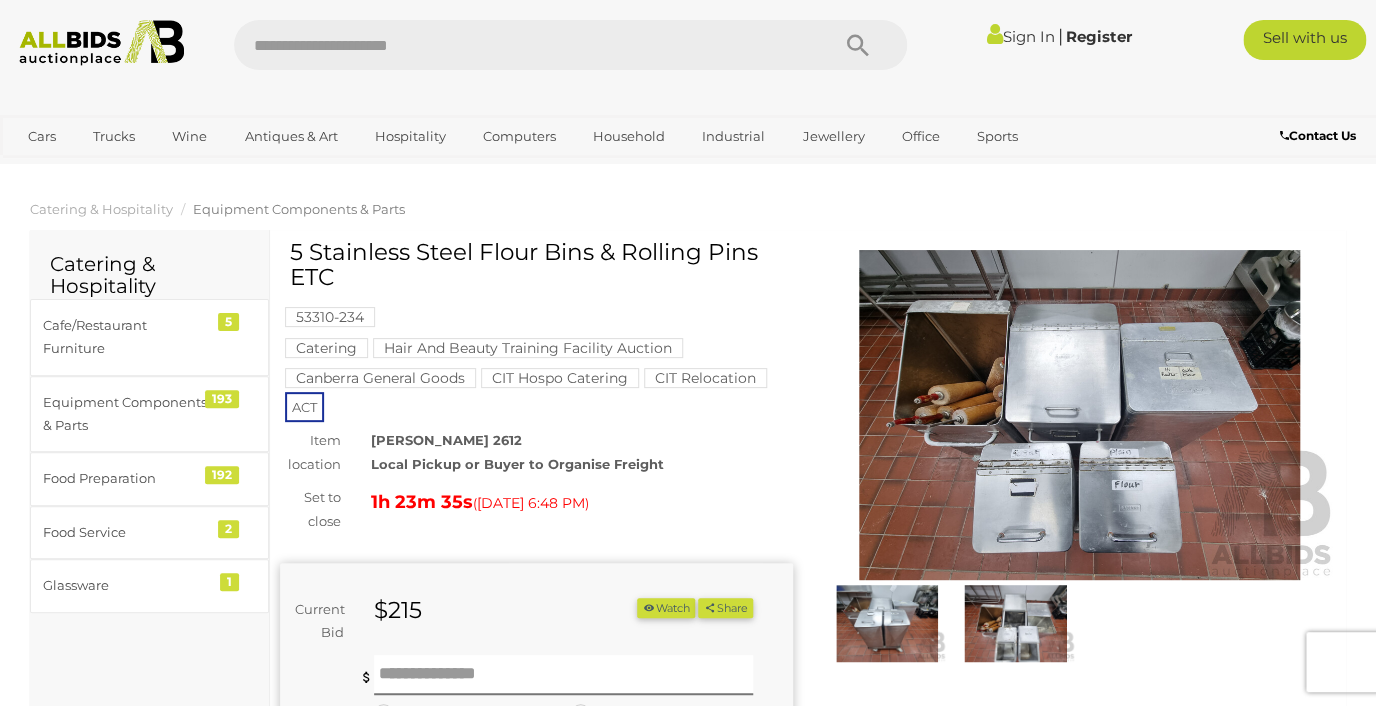click at bounding box center (1079, 415) 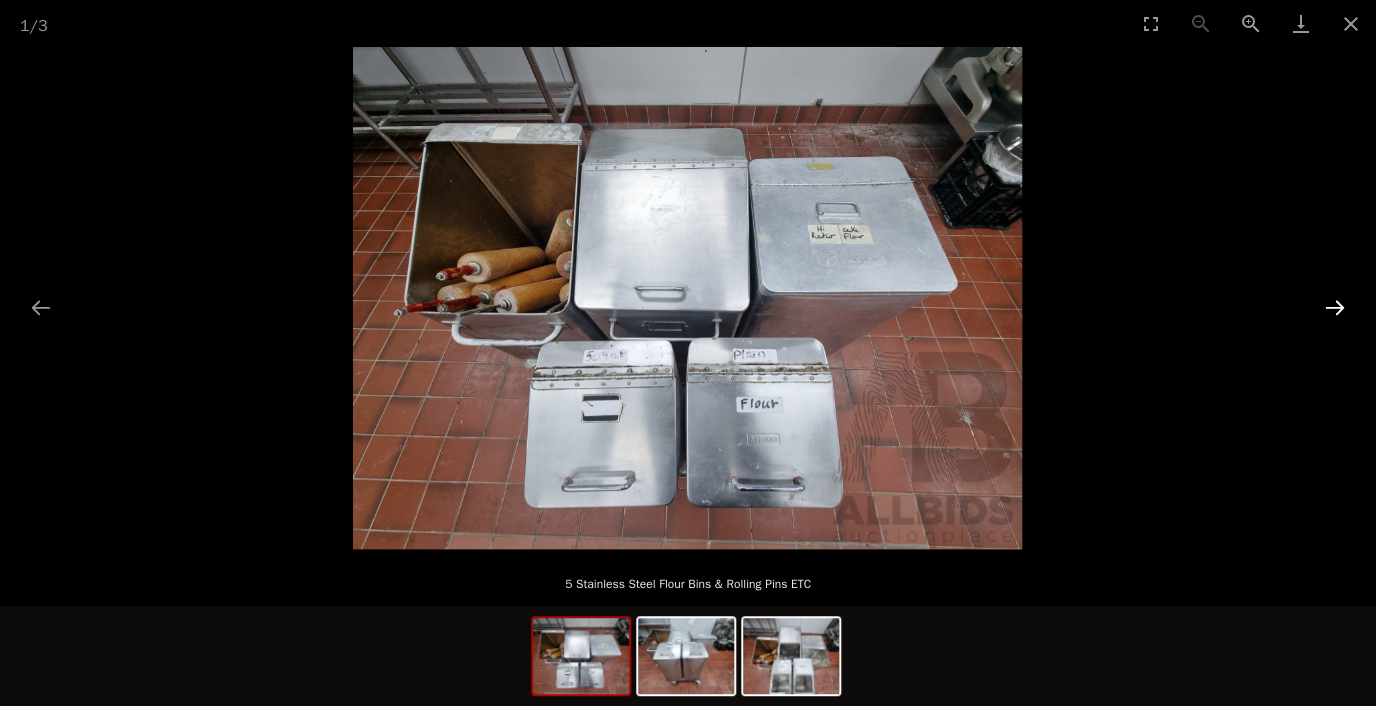 click at bounding box center [1335, 307] 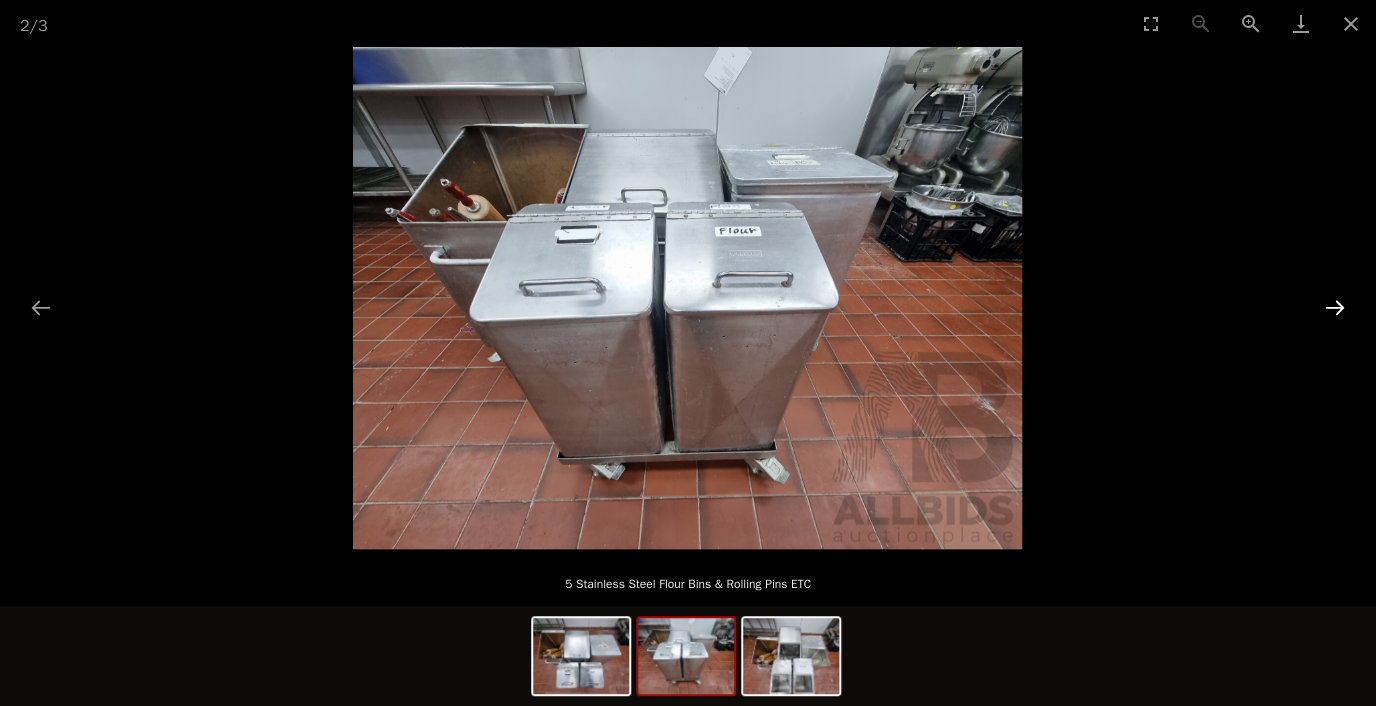 click at bounding box center (1335, 307) 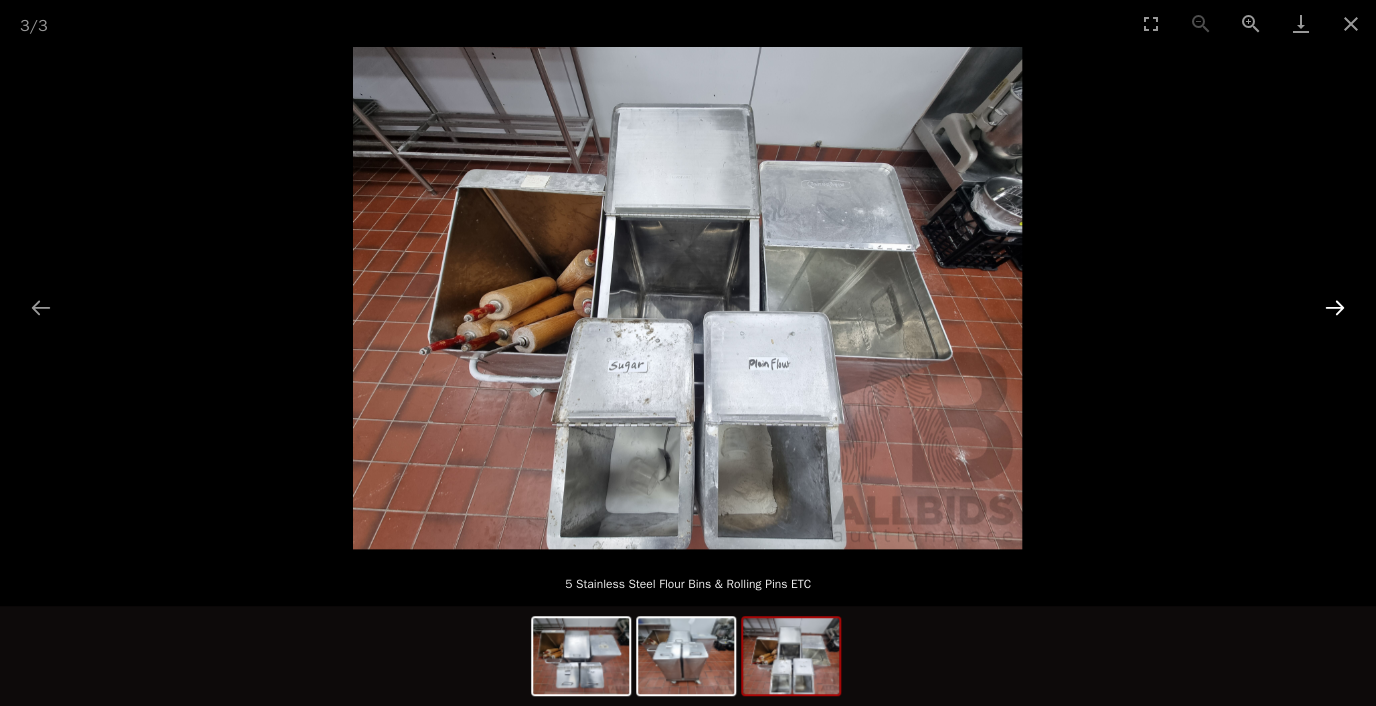click at bounding box center [1335, 307] 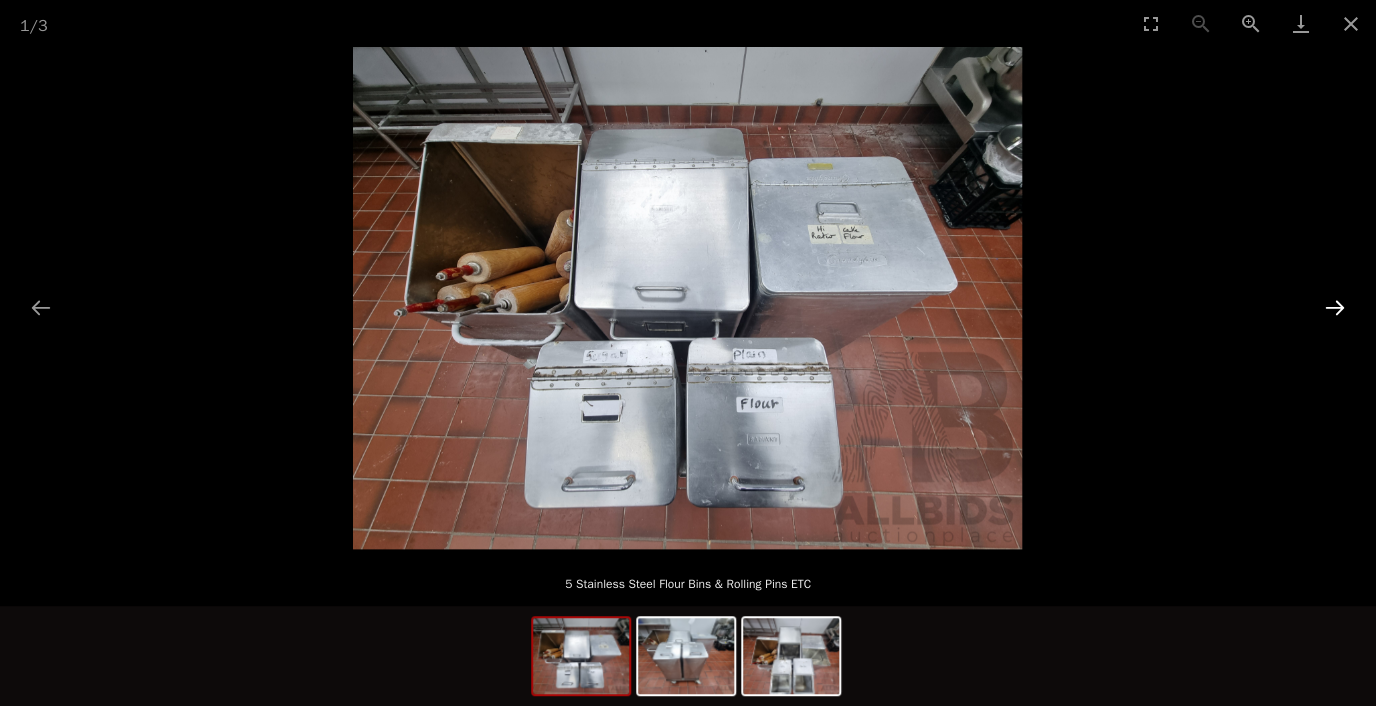 click at bounding box center (1335, 307) 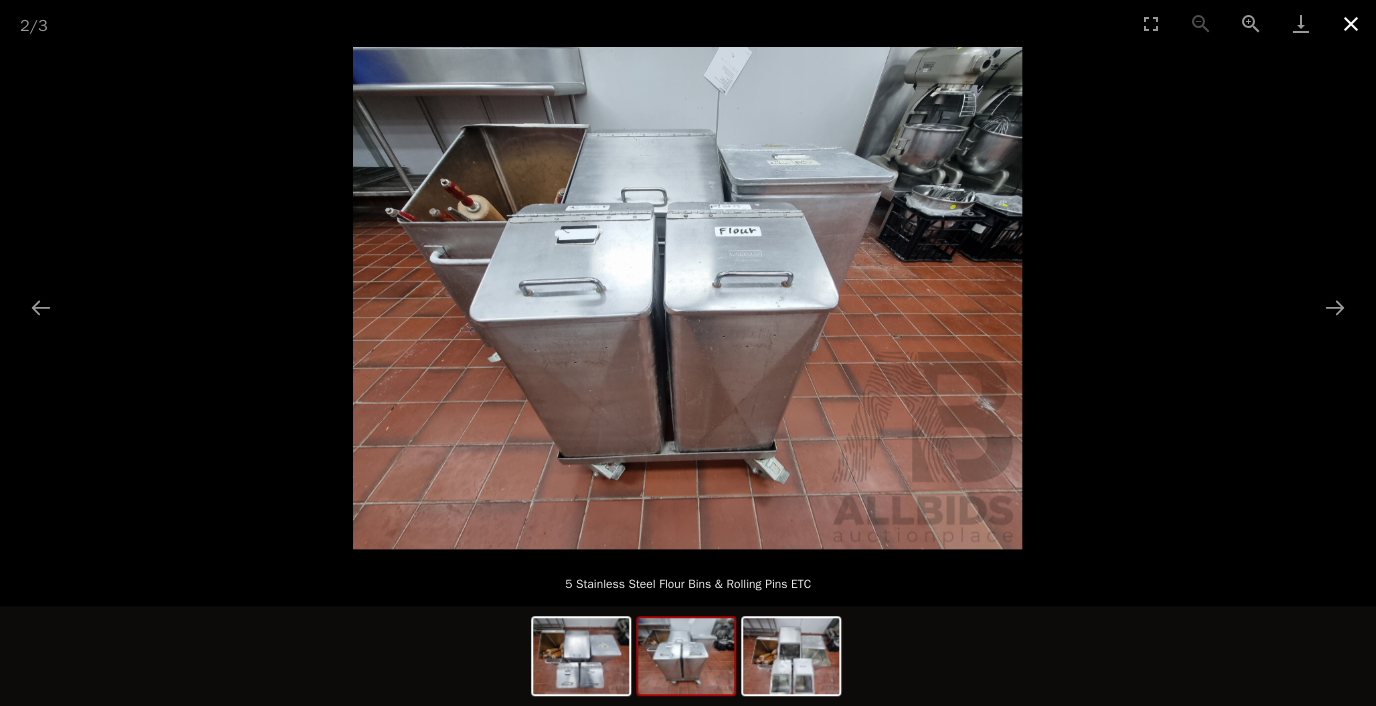 click at bounding box center [1351, 23] 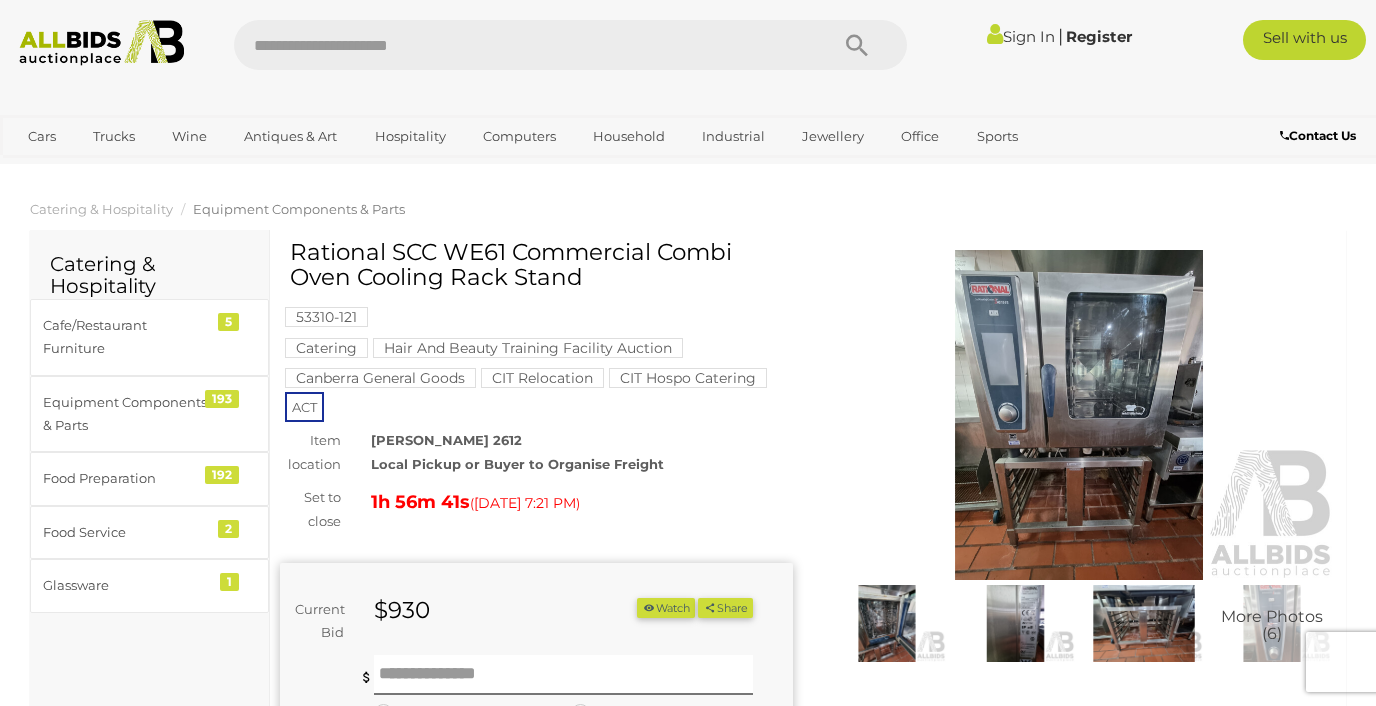 scroll, scrollTop: 0, scrollLeft: 0, axis: both 